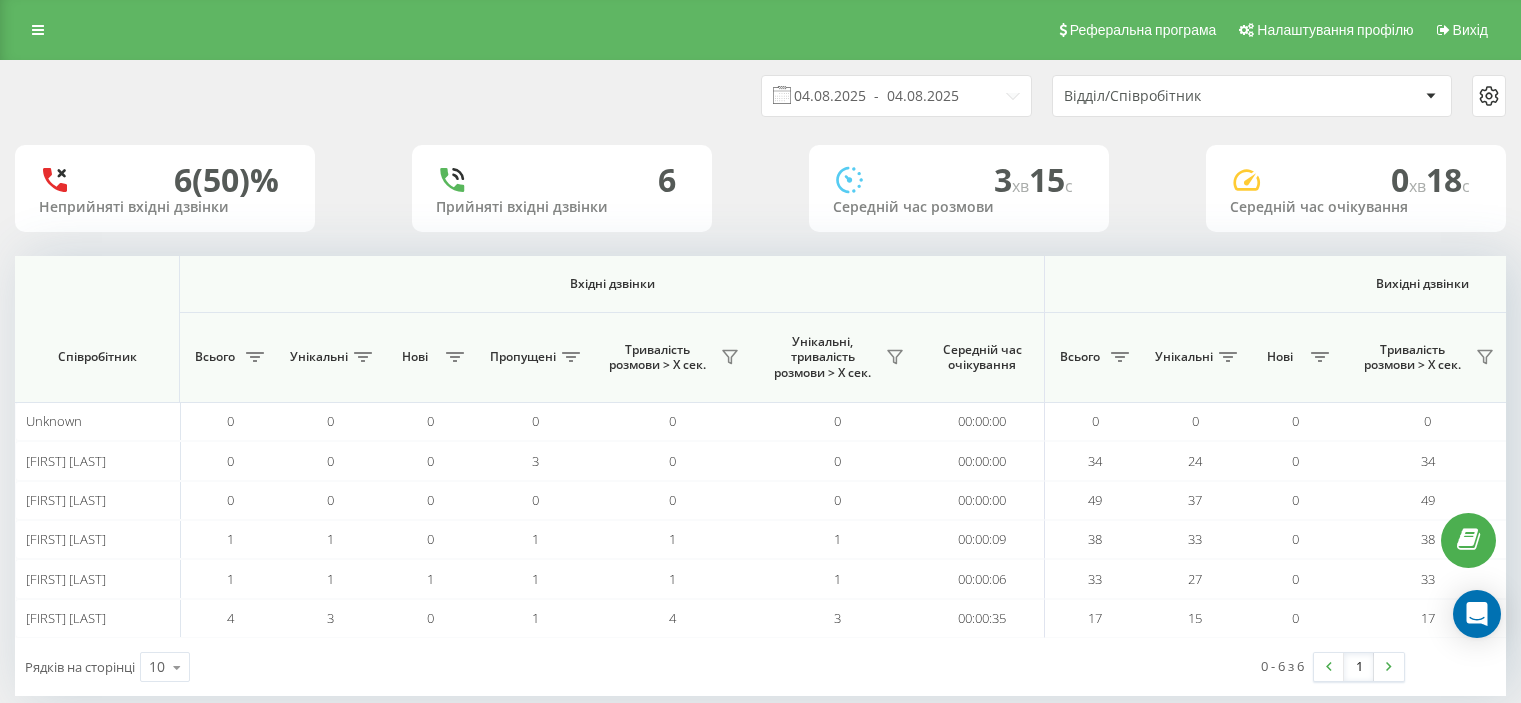 scroll, scrollTop: 30, scrollLeft: 0, axis: vertical 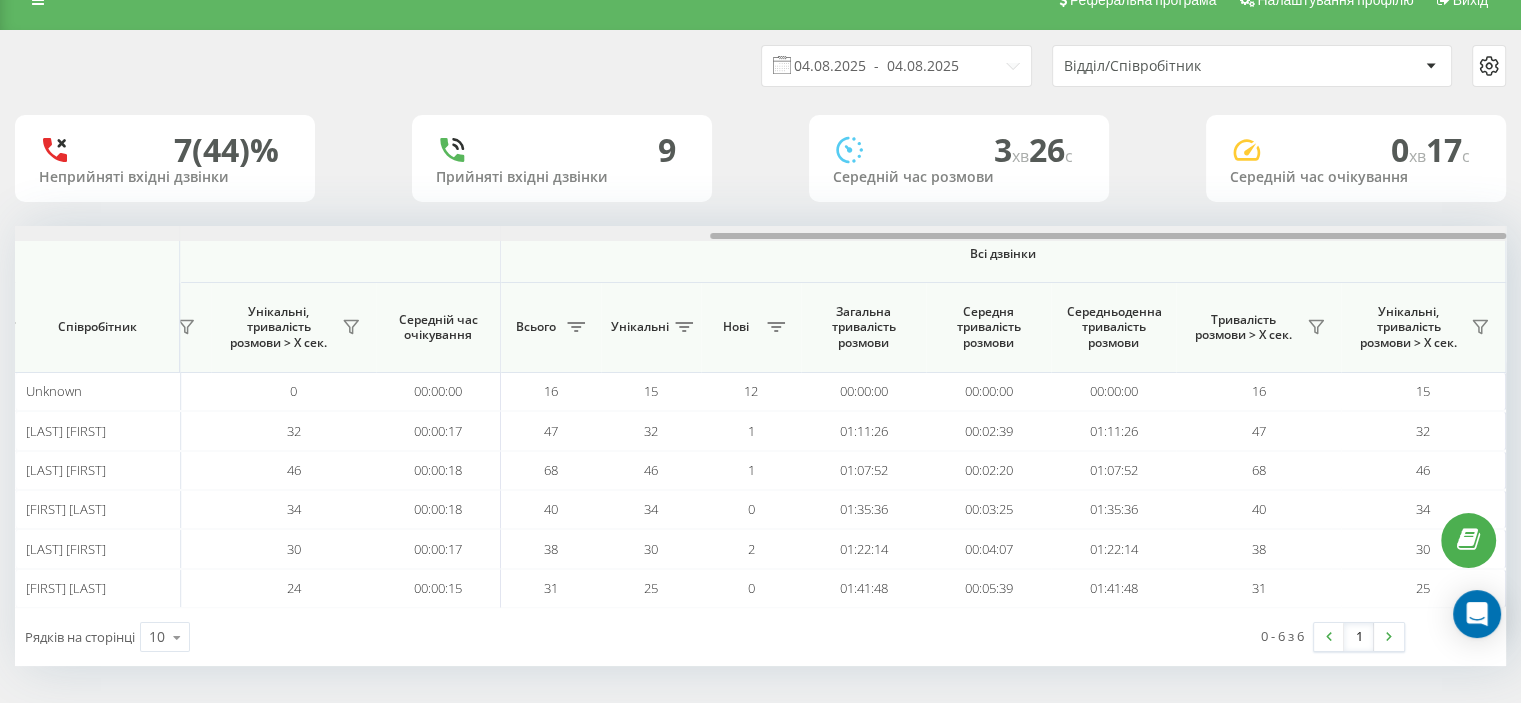 drag, startPoint x: 173, startPoint y: 237, endPoint x: 1156, endPoint y: 101, distance: 992.36334 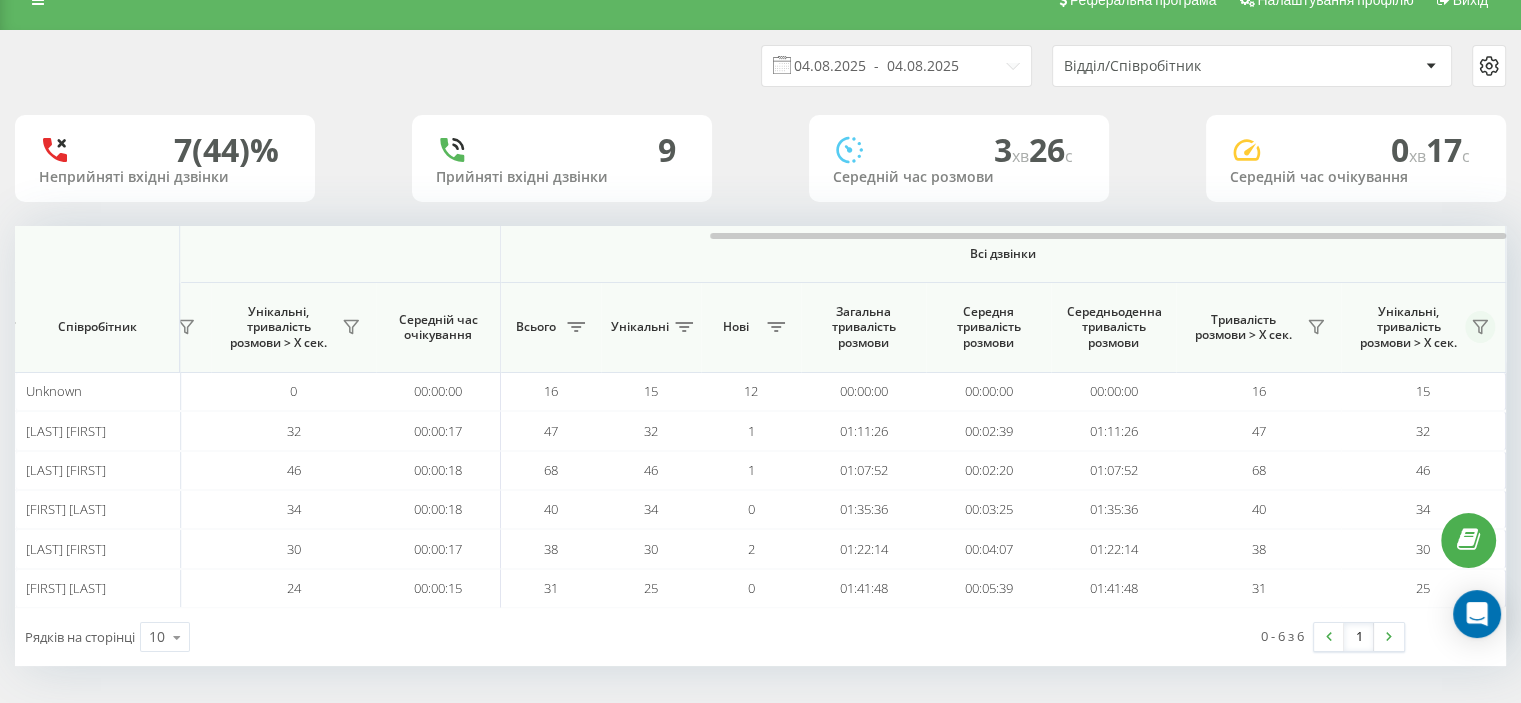 click 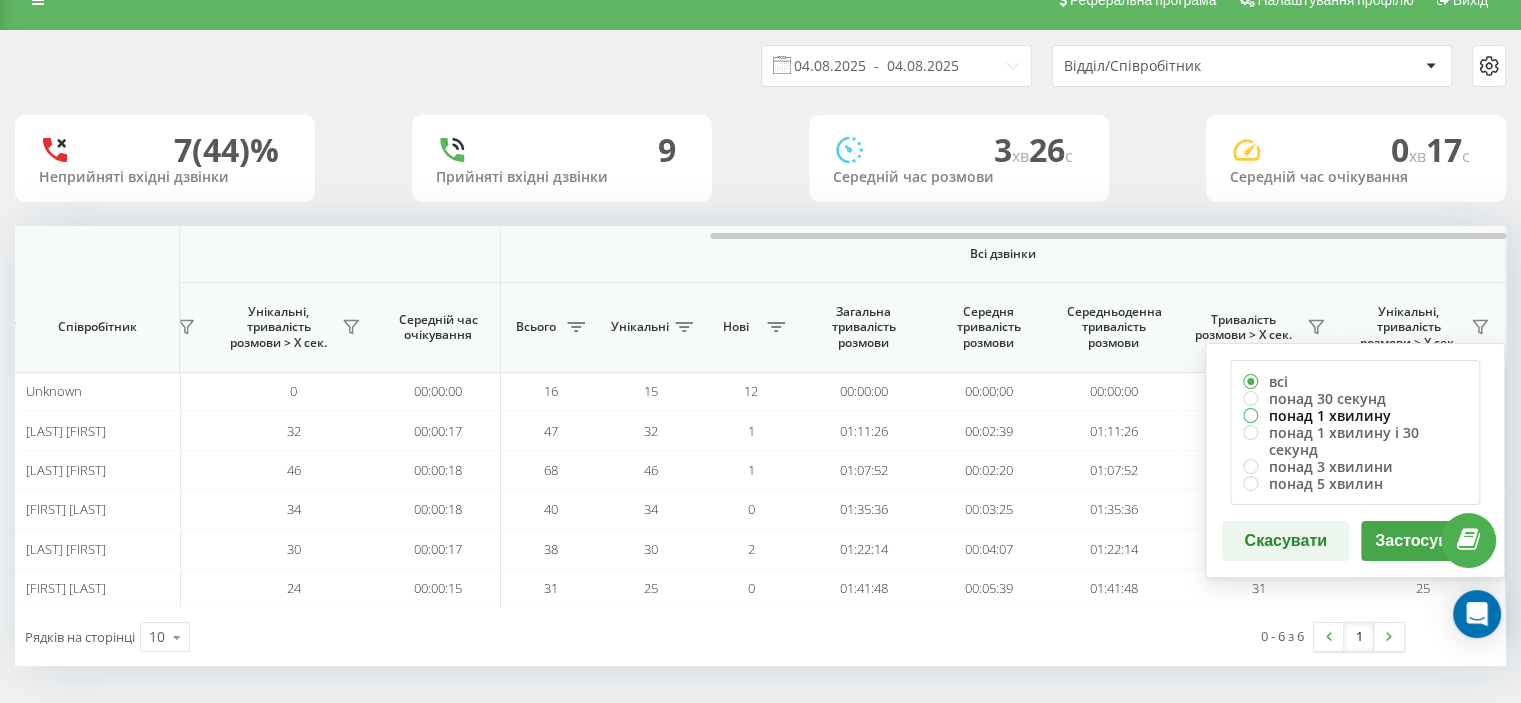 click on "понад 1 хвилину" at bounding box center [1355, 415] 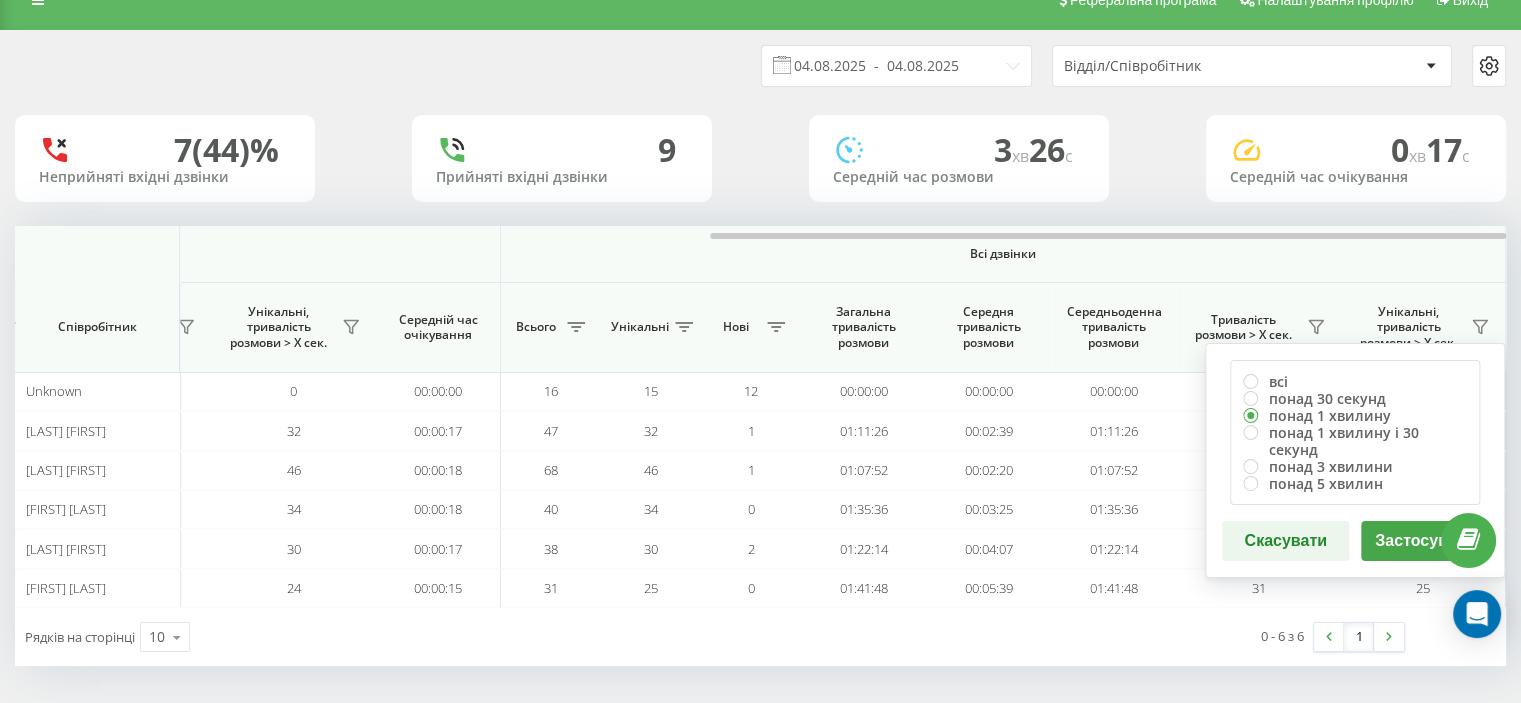 click on "Застосувати" at bounding box center (1424, 541) 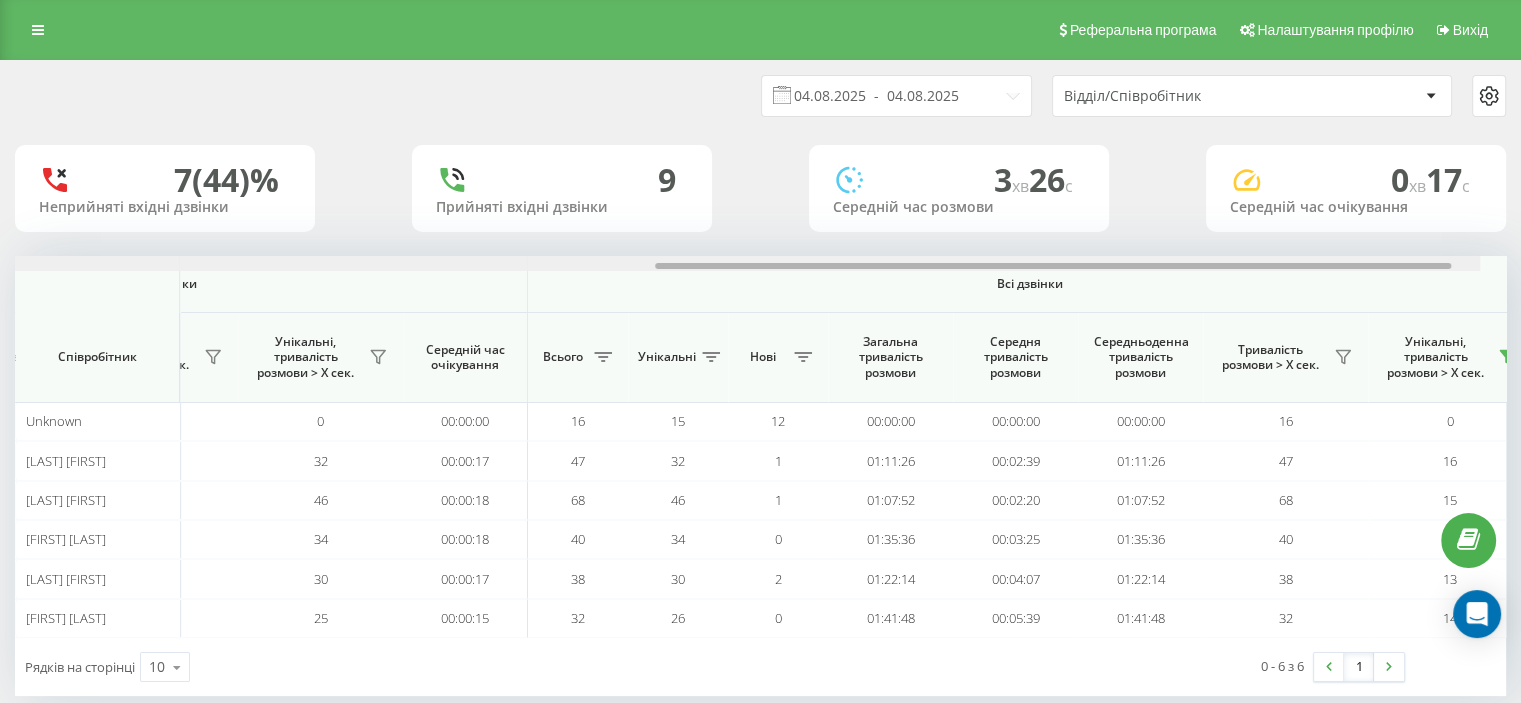 scroll, scrollTop: 0, scrollLeft: 1299, axis: horizontal 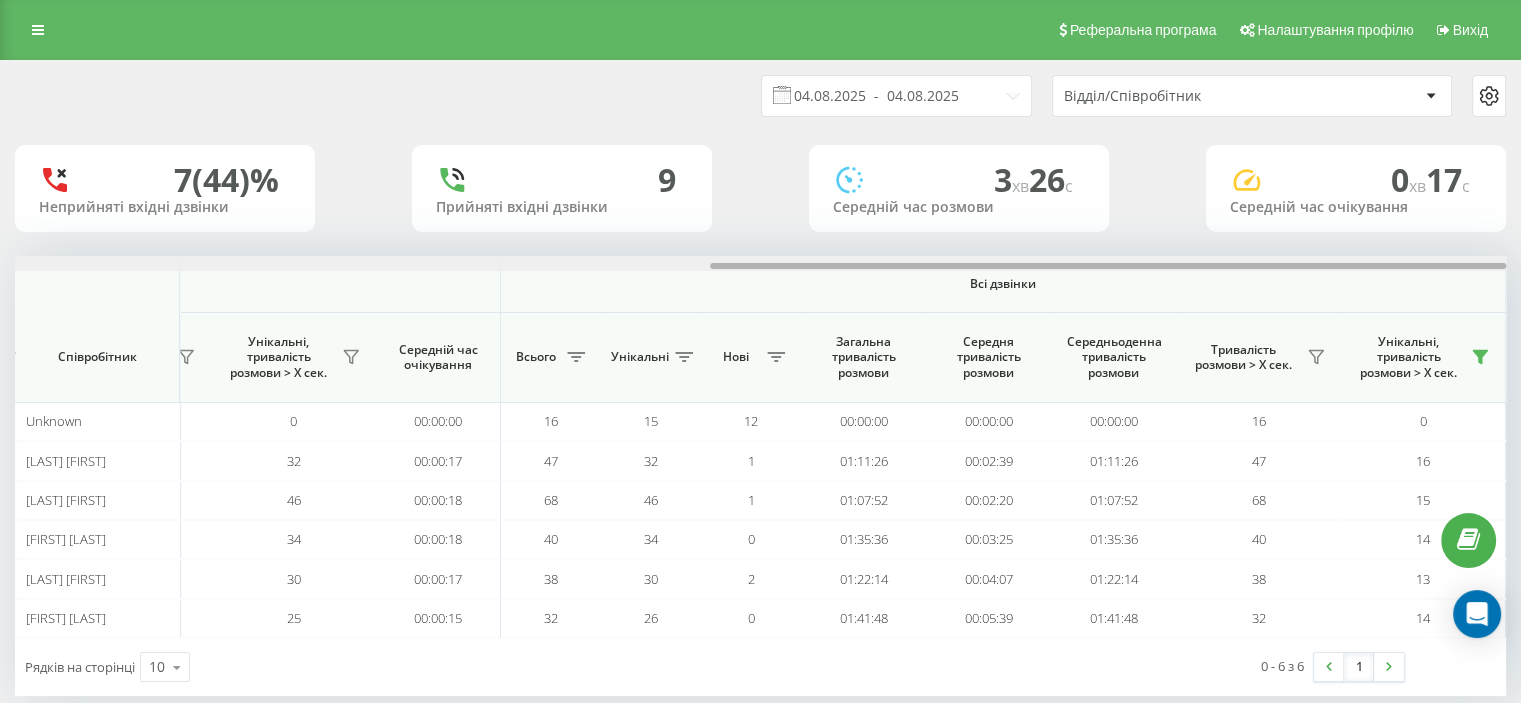 drag, startPoint x: 389, startPoint y: 268, endPoint x: 1198, endPoint y: 220, distance: 810.4227 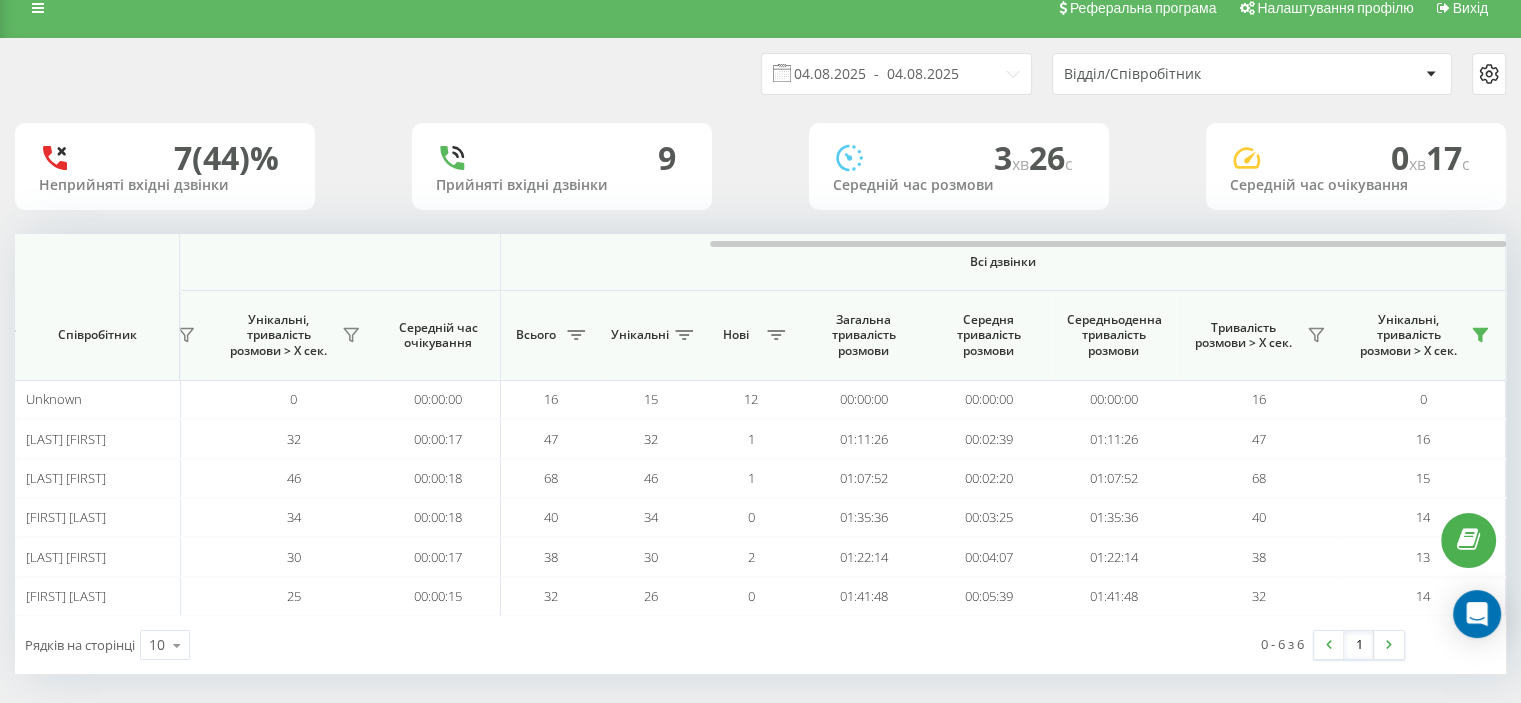 scroll, scrollTop: 30, scrollLeft: 0, axis: vertical 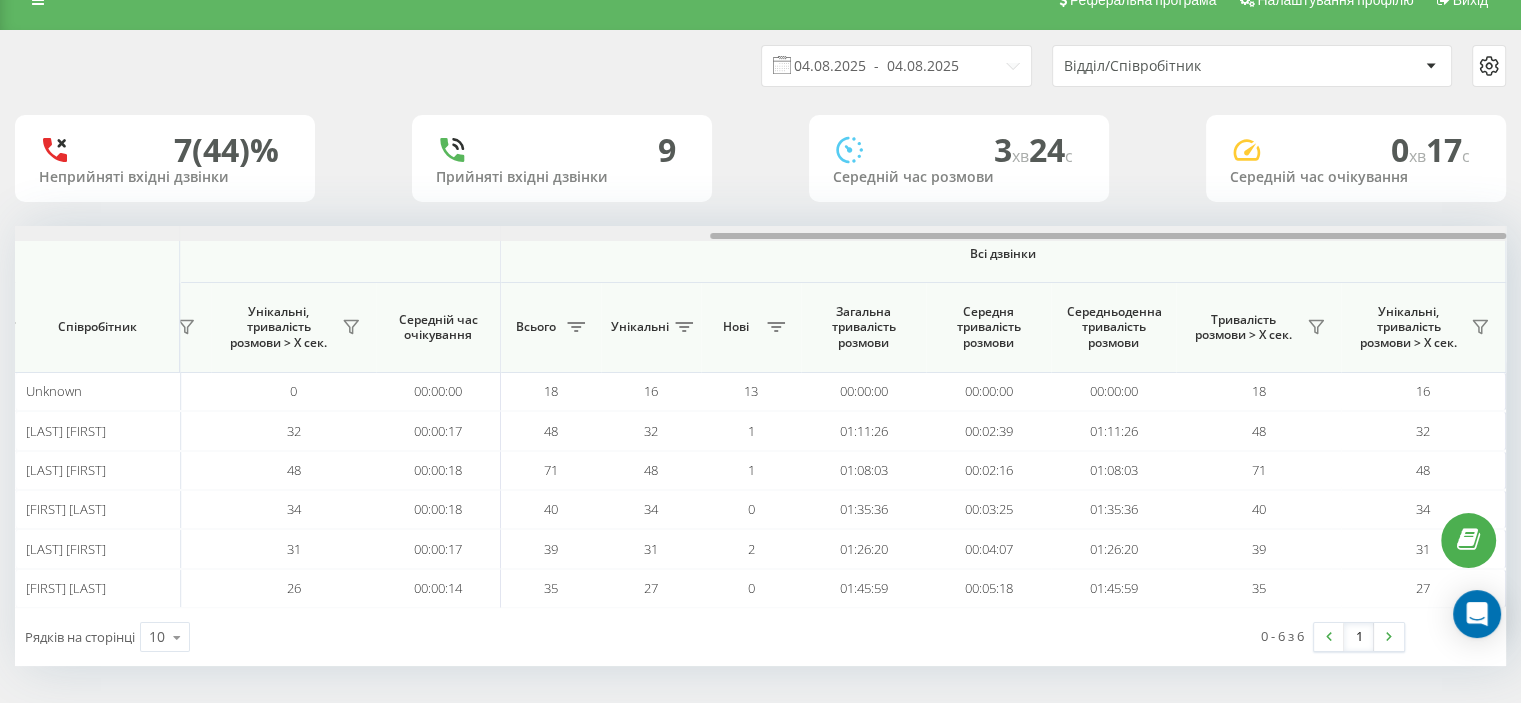 drag, startPoint x: 356, startPoint y: 234, endPoint x: 1302, endPoint y: 157, distance: 949.12854 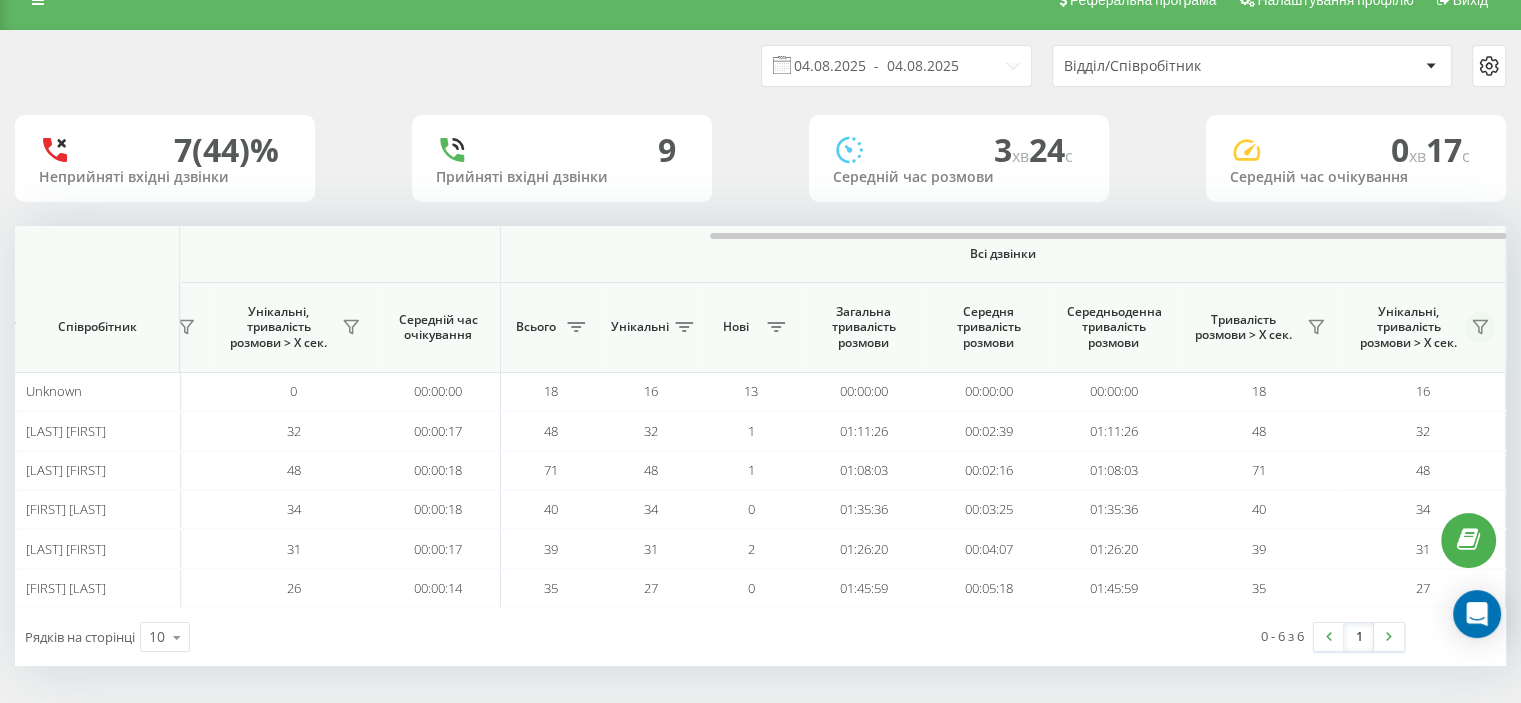 click 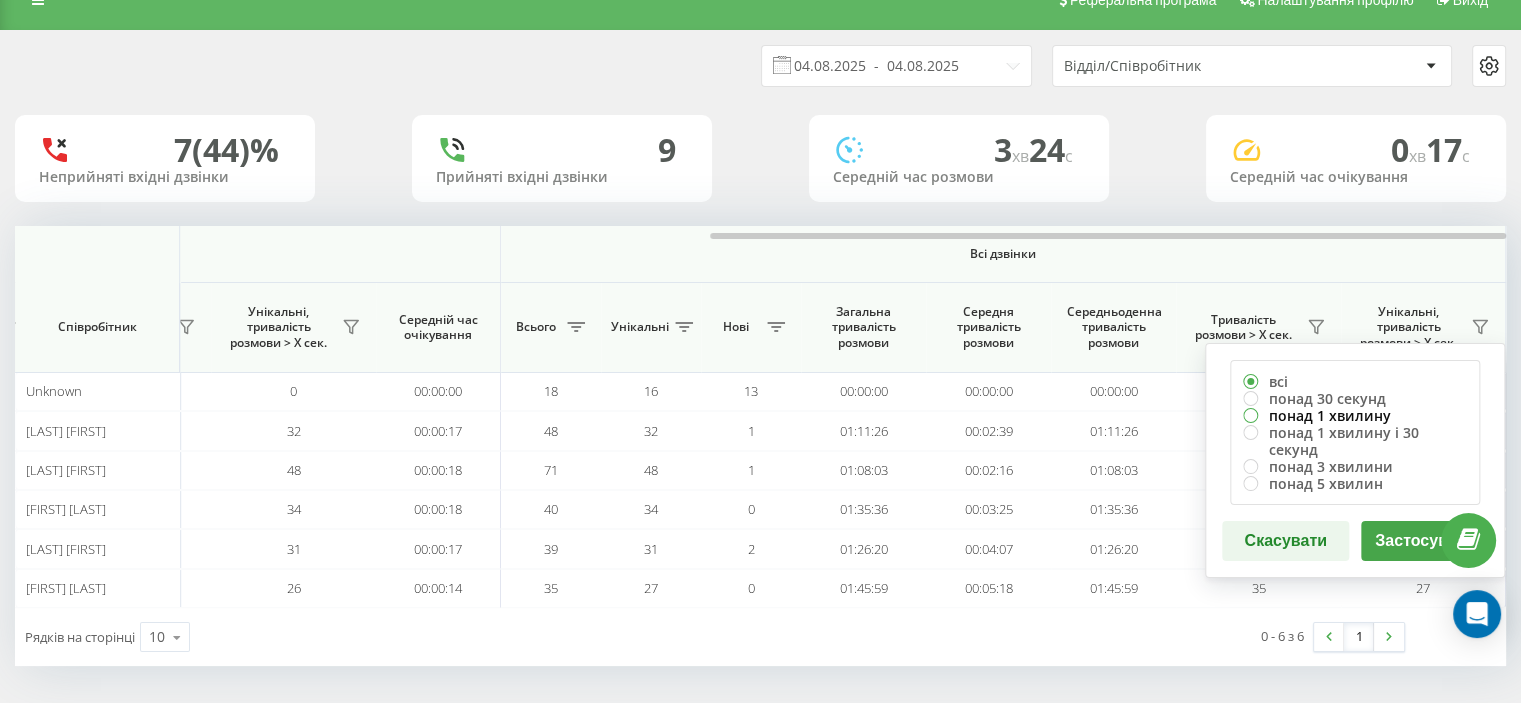 click on "понад 1 хвилину" at bounding box center (1355, 415) 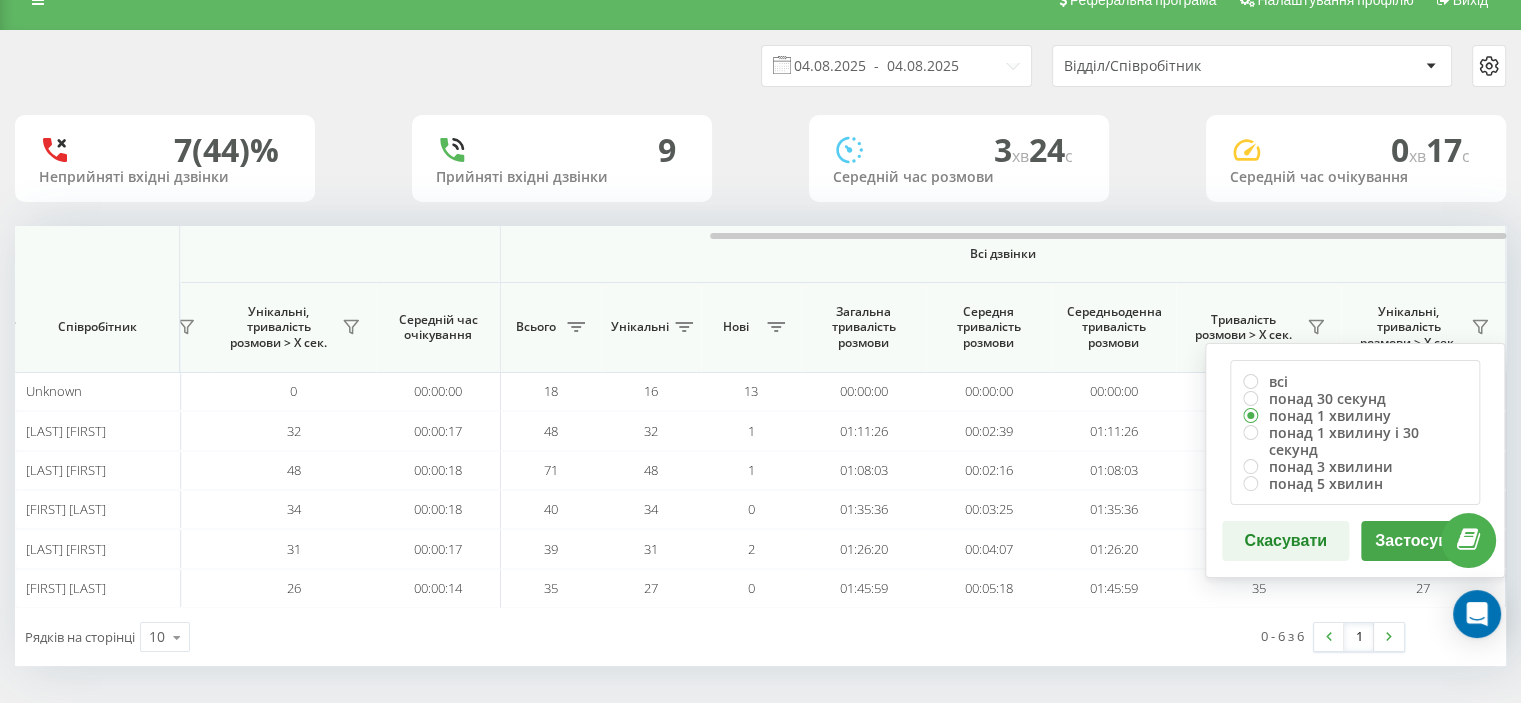 click on "Застосувати" at bounding box center (1424, 541) 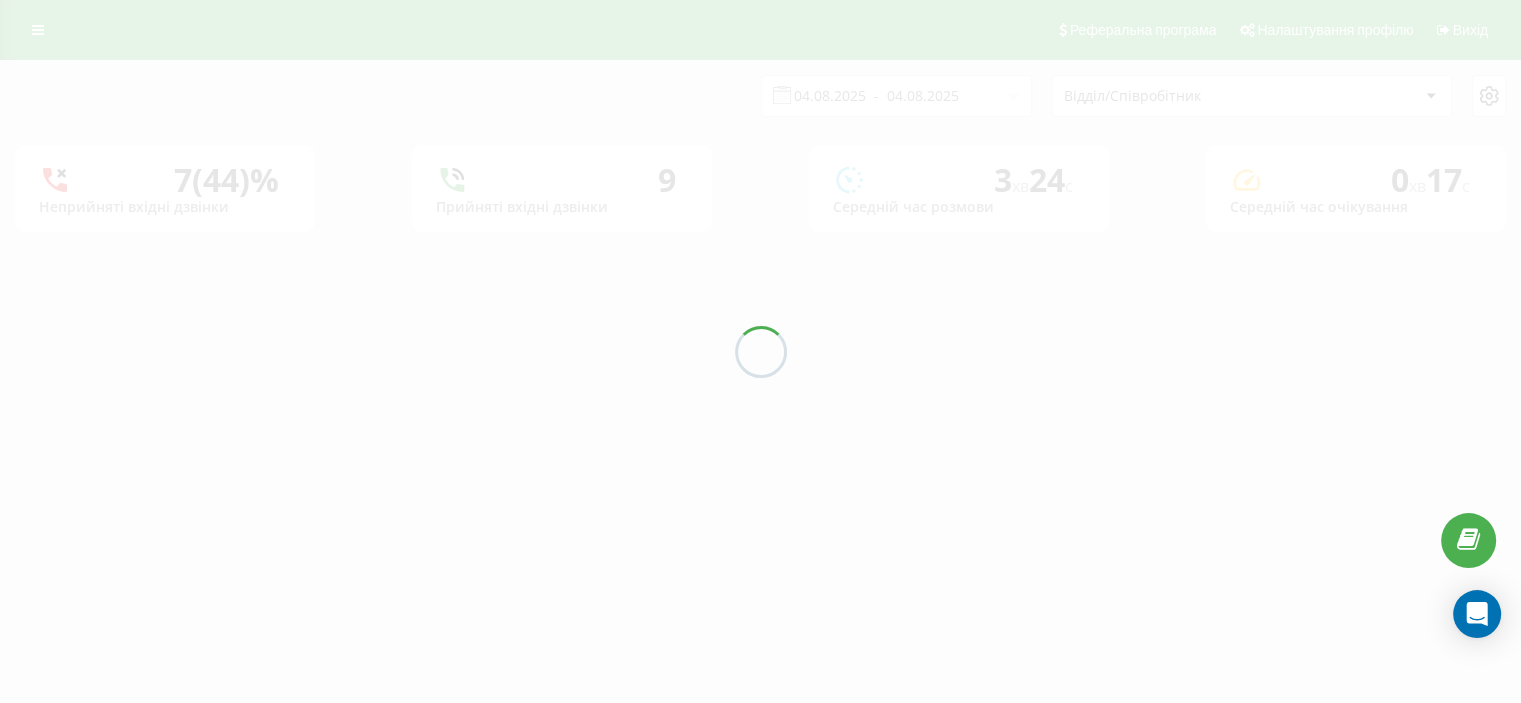 scroll, scrollTop: 0, scrollLeft: 0, axis: both 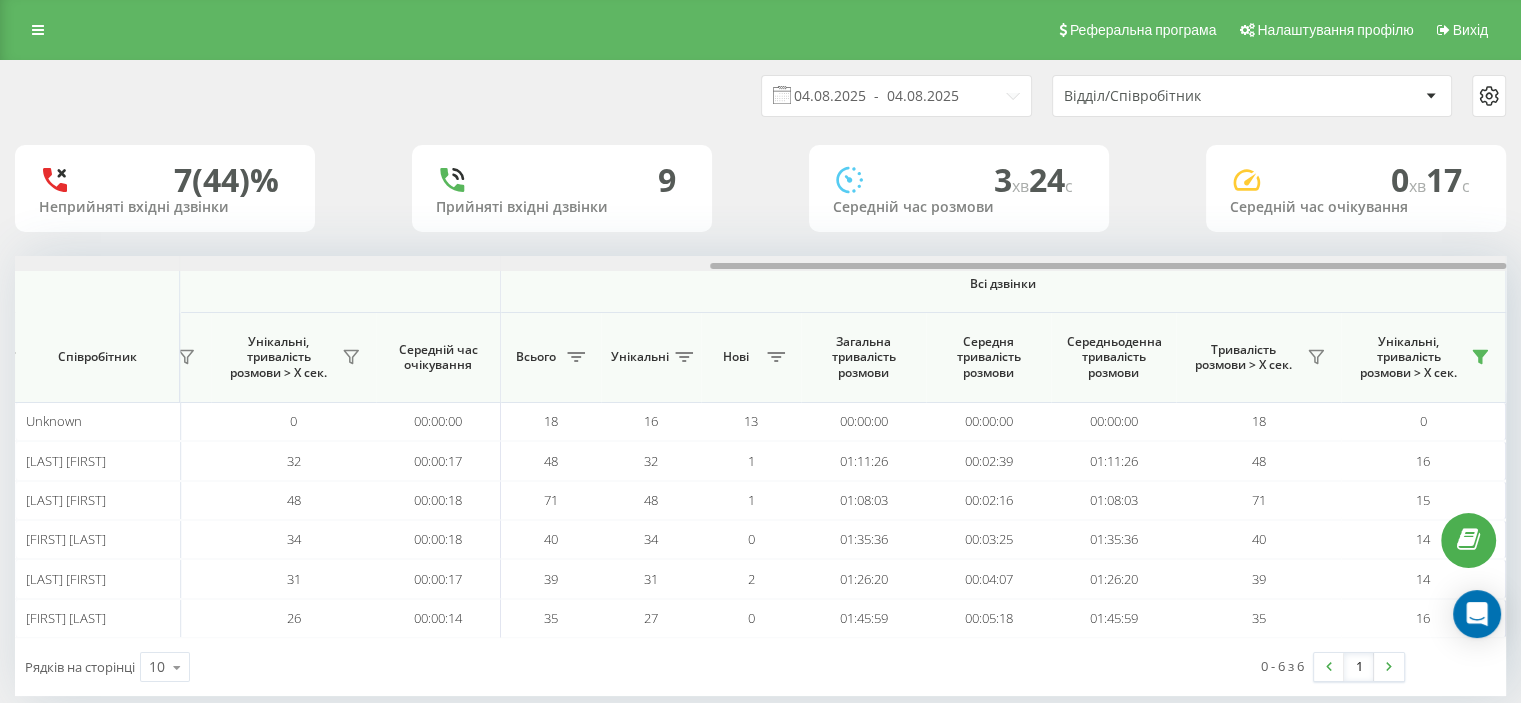 drag, startPoint x: 440, startPoint y: 266, endPoint x: 1199, endPoint y: 196, distance: 762.22107 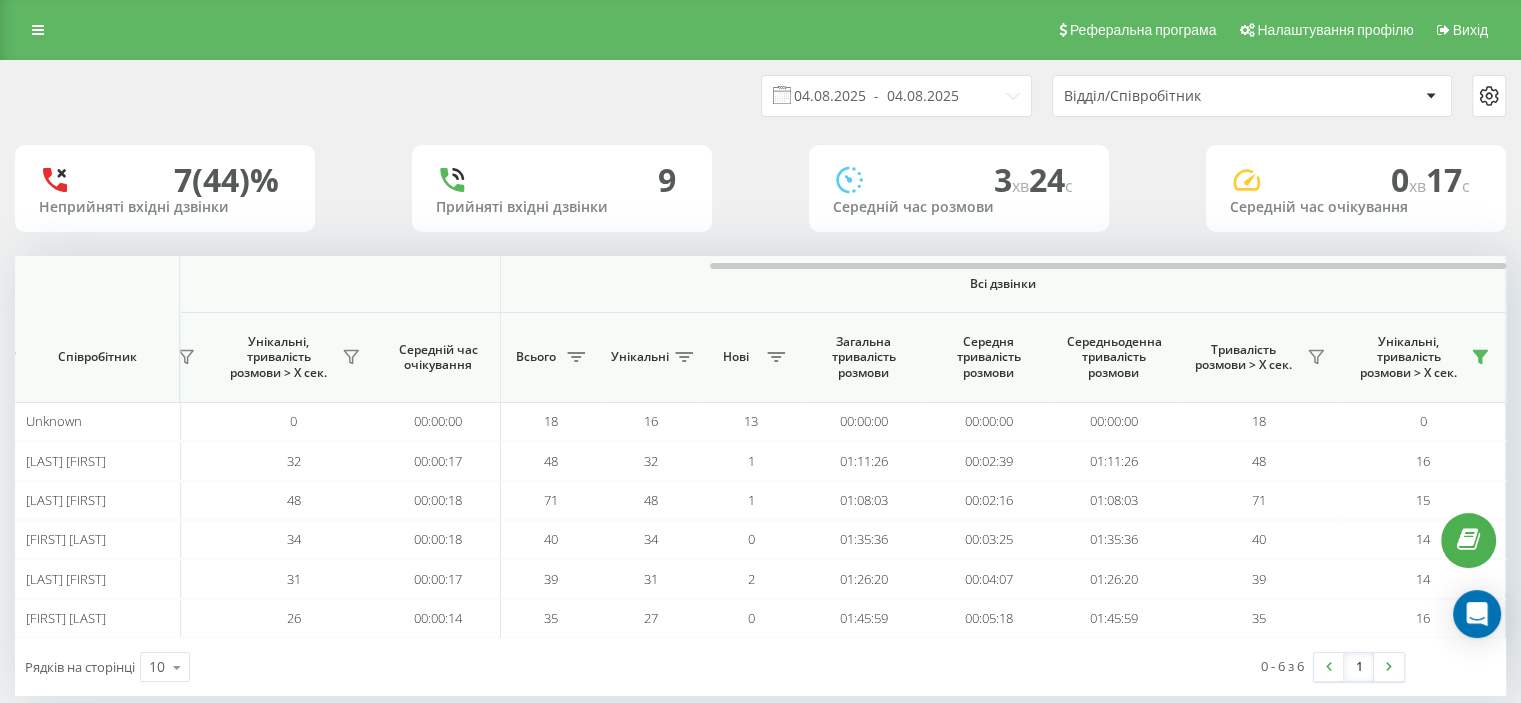scroll, scrollTop: 30, scrollLeft: 0, axis: vertical 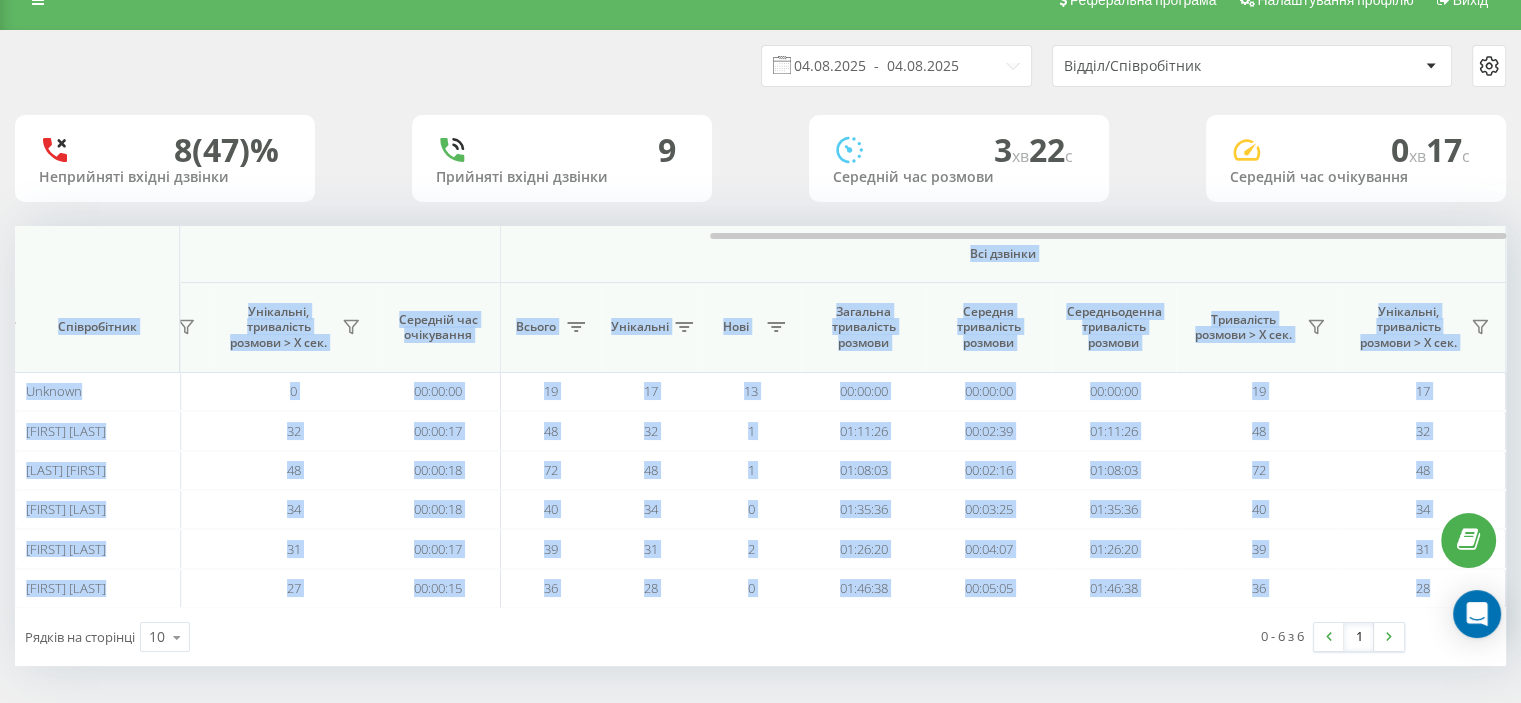 drag, startPoint x: 332, startPoint y: 239, endPoint x: 308, endPoint y: 241, distance: 24.083189 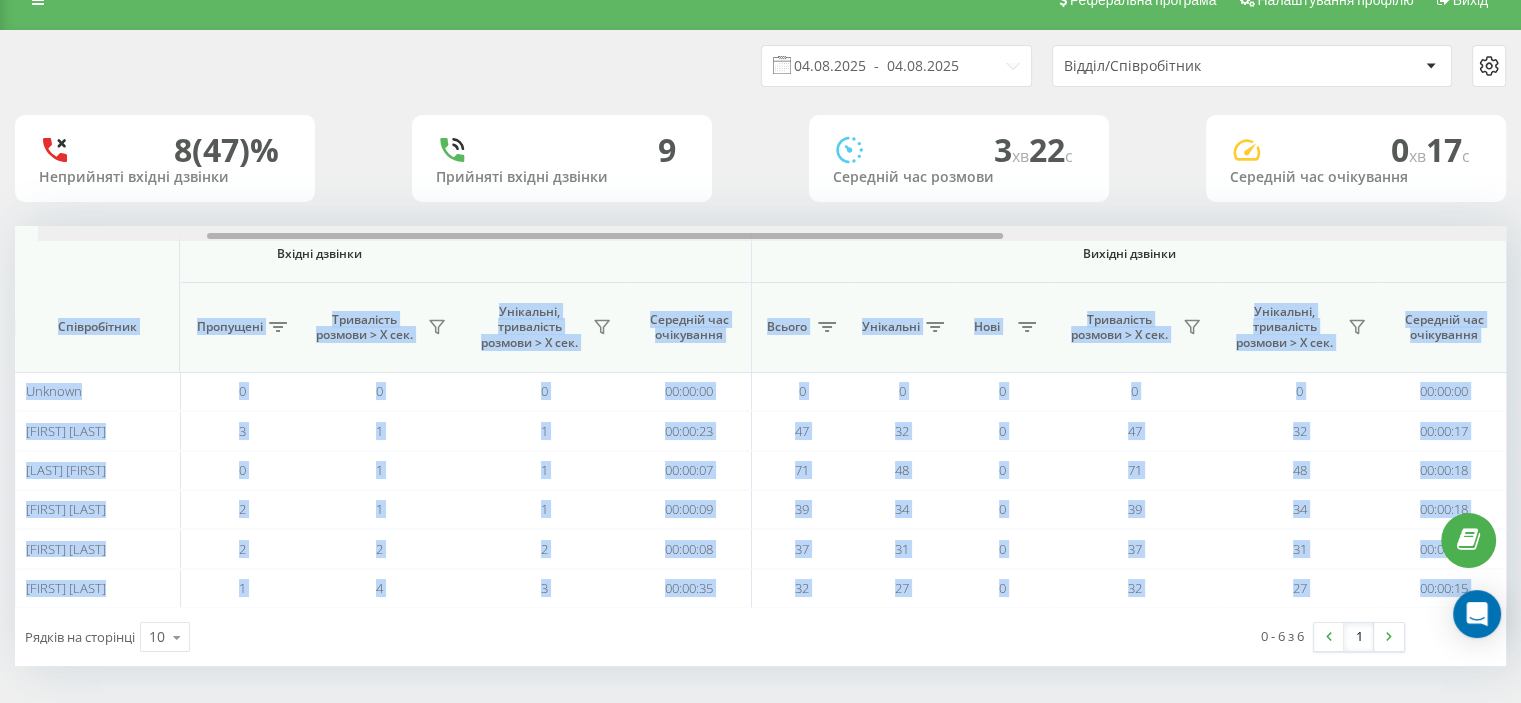 drag, startPoint x: 726, startPoint y: 233, endPoint x: 184, endPoint y: 247, distance: 542.1808 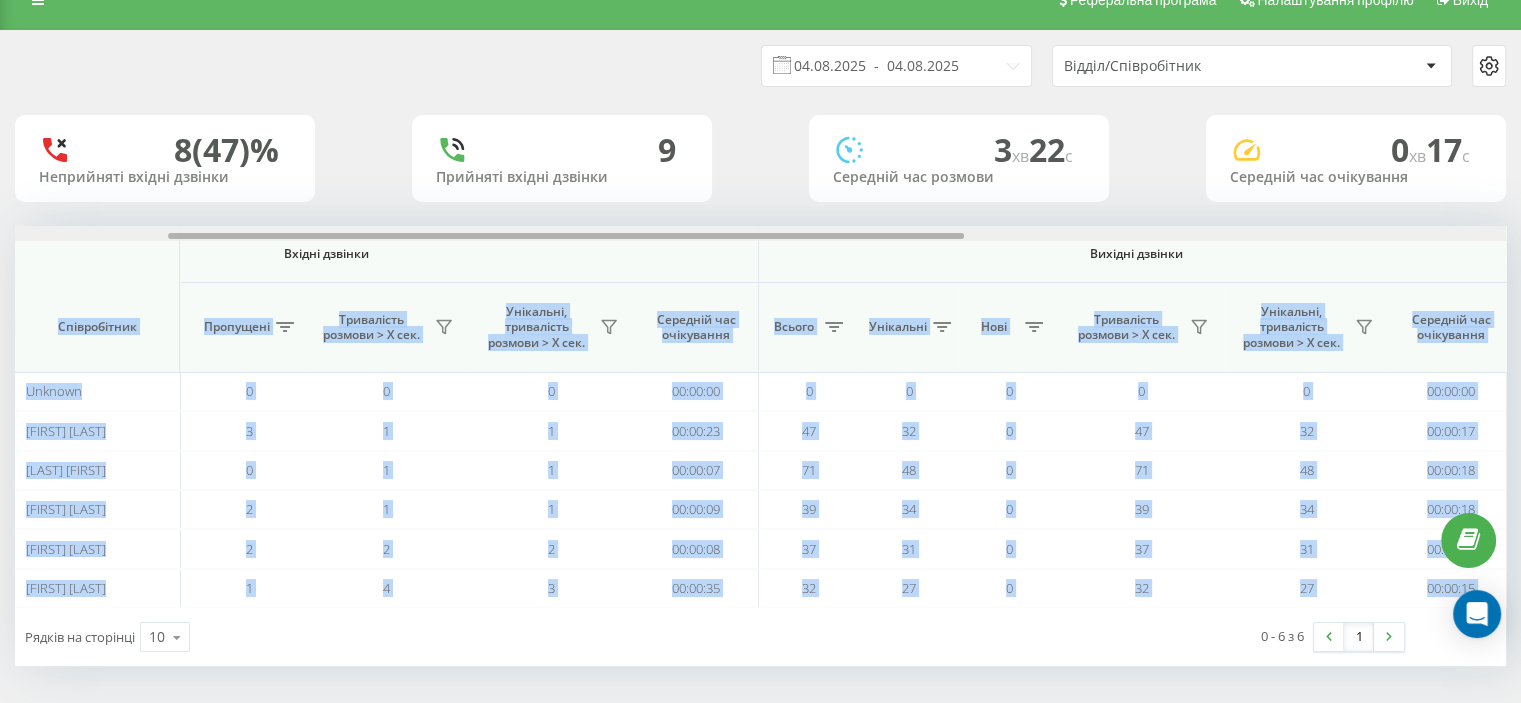 click at bounding box center (760, 233) 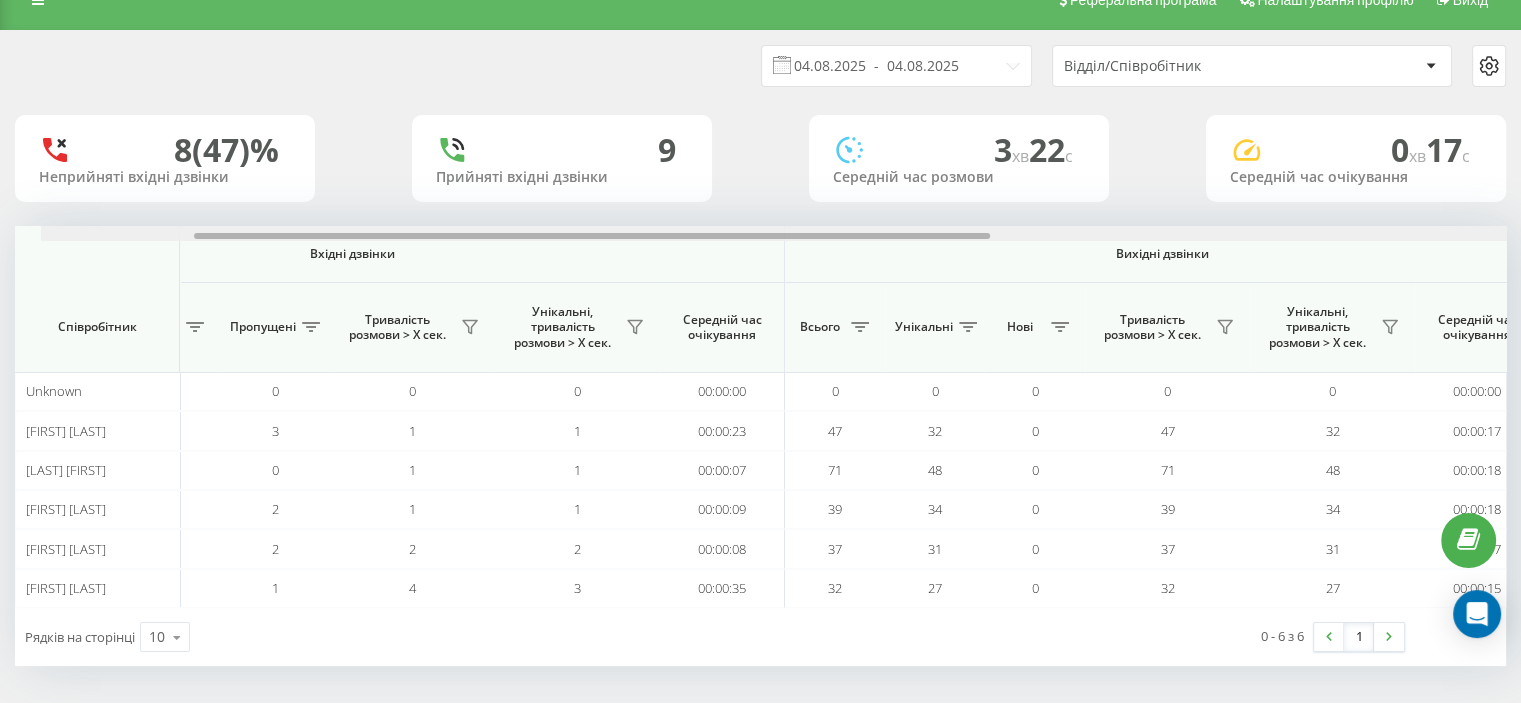 drag, startPoint x: 616, startPoint y: 252, endPoint x: 178, endPoint y: 257, distance: 438.02853 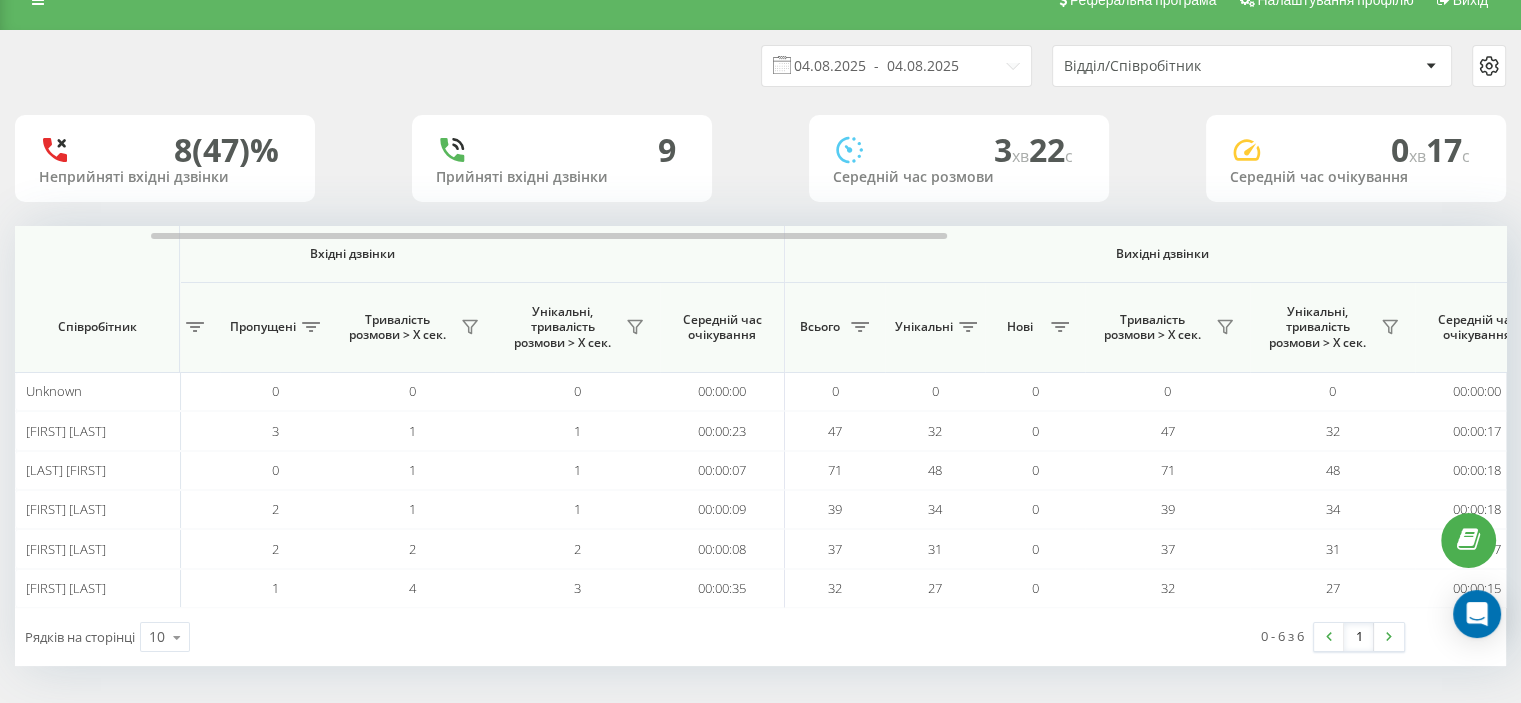 scroll, scrollTop: 0, scrollLeft: 258, axis: horizontal 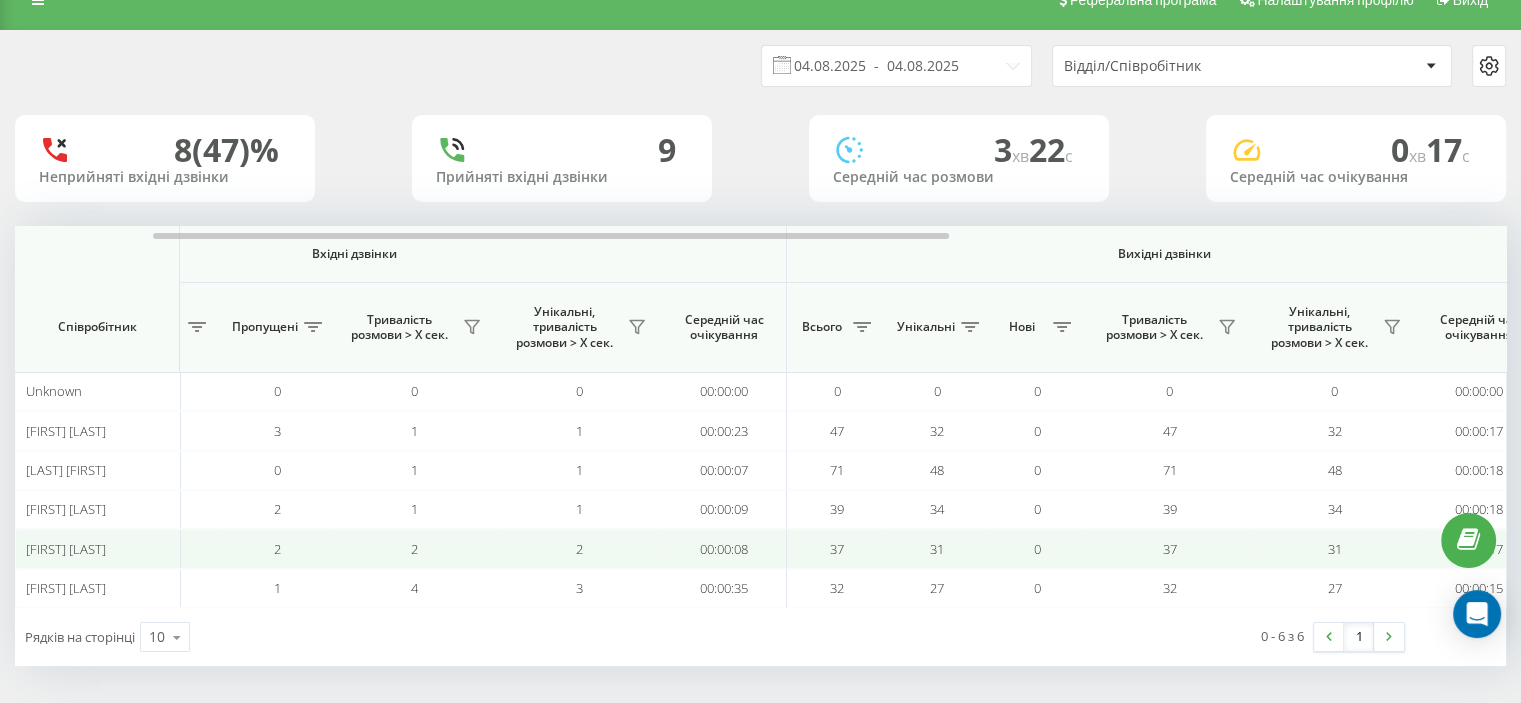 click on "2" at bounding box center [414, 549] 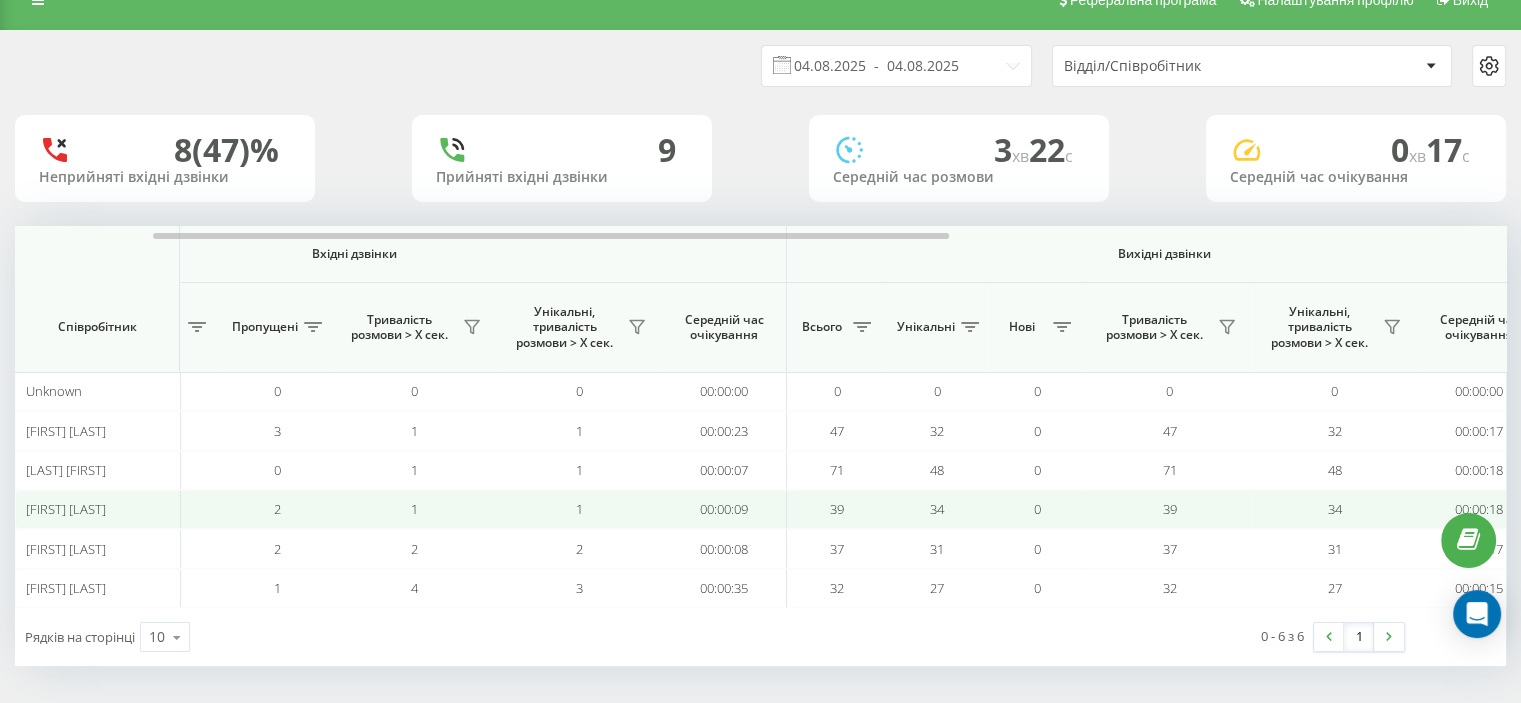 drag, startPoint x: 260, startPoint y: 541, endPoint x: 287, endPoint y: 517, distance: 36.124783 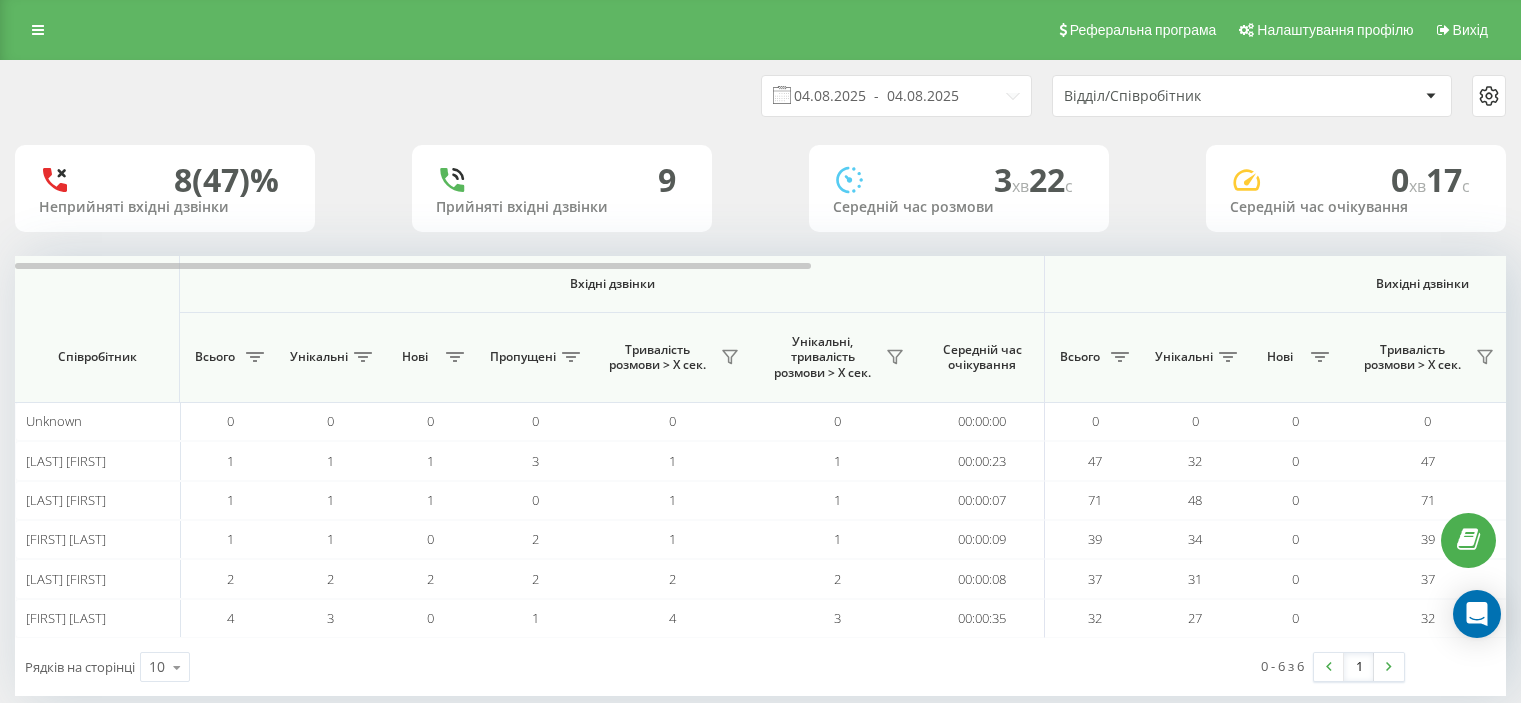 scroll, scrollTop: 30, scrollLeft: 0, axis: vertical 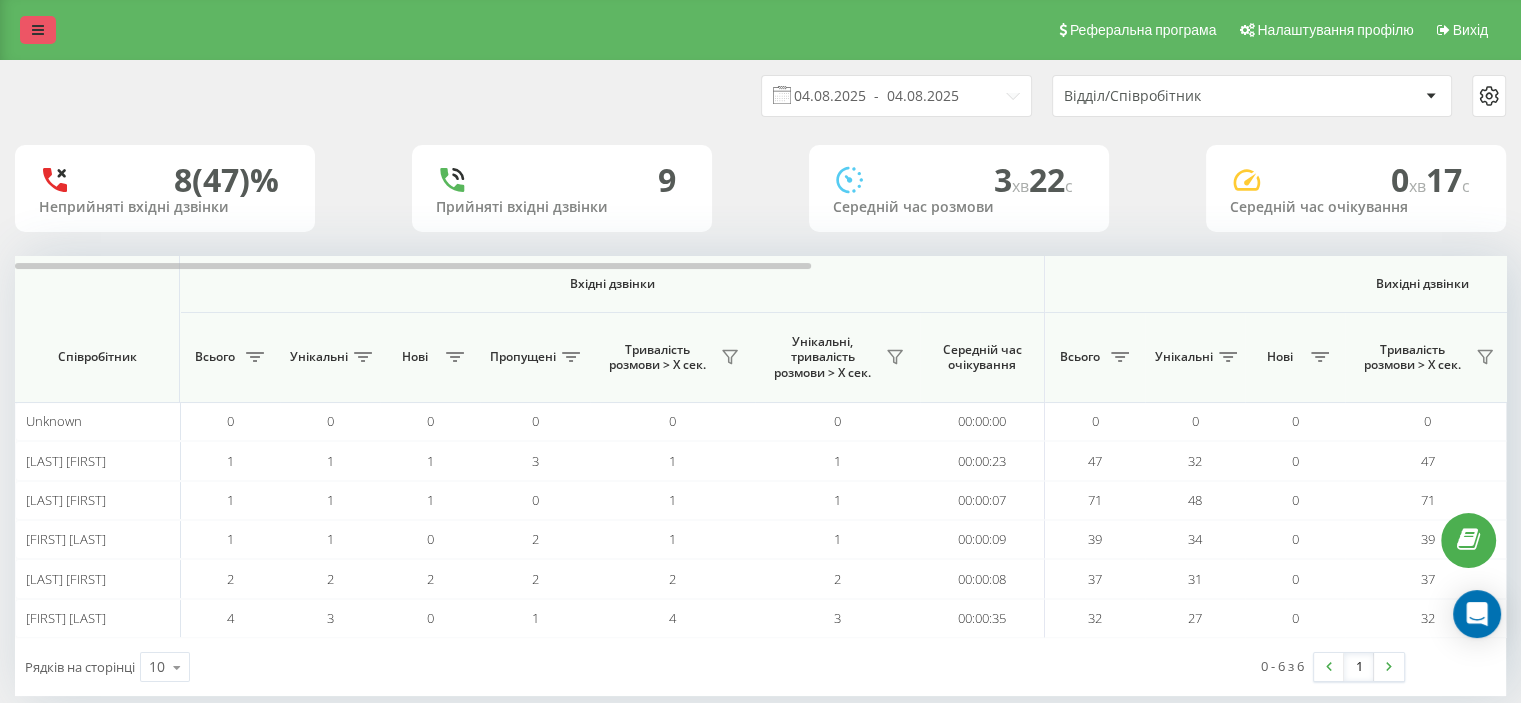 click at bounding box center (38, 30) 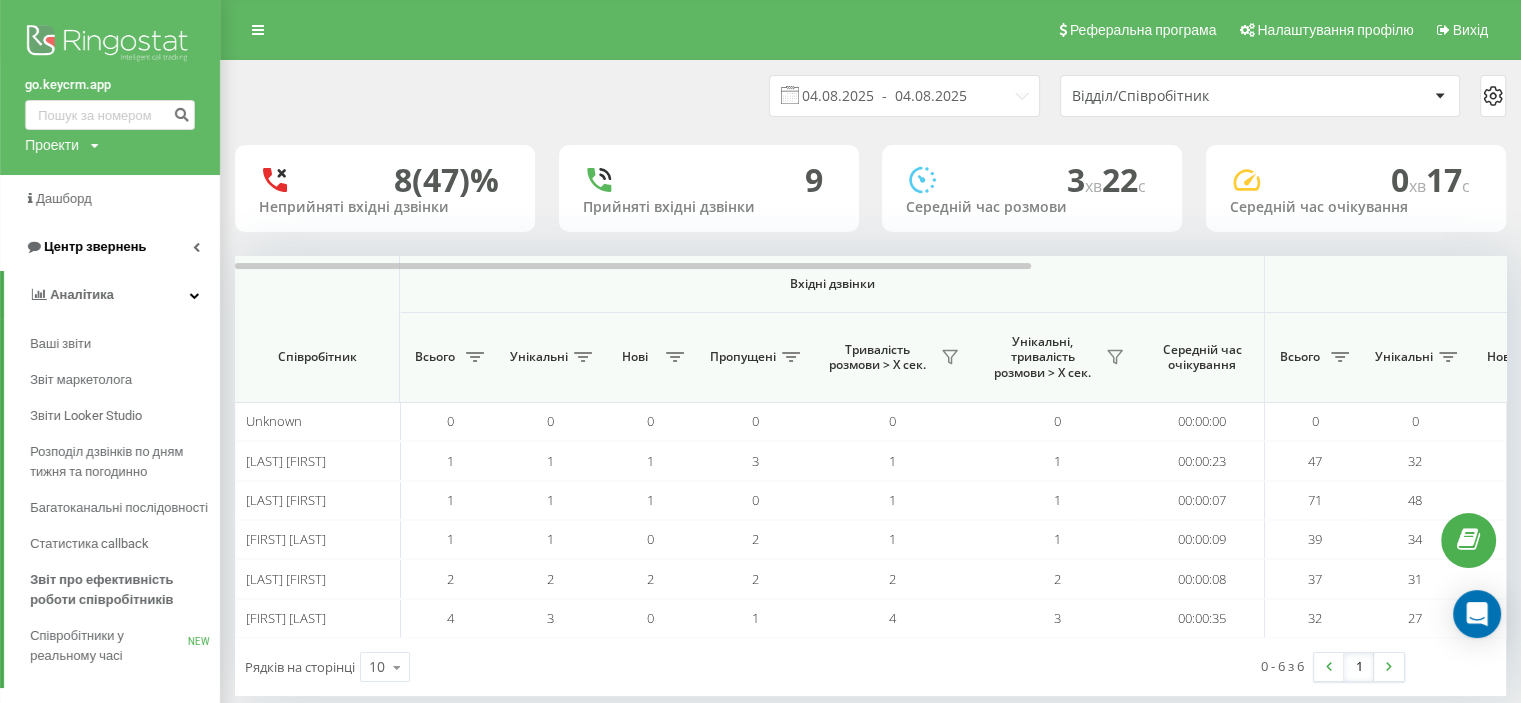 click on "Центр звернень" at bounding box center [110, 247] 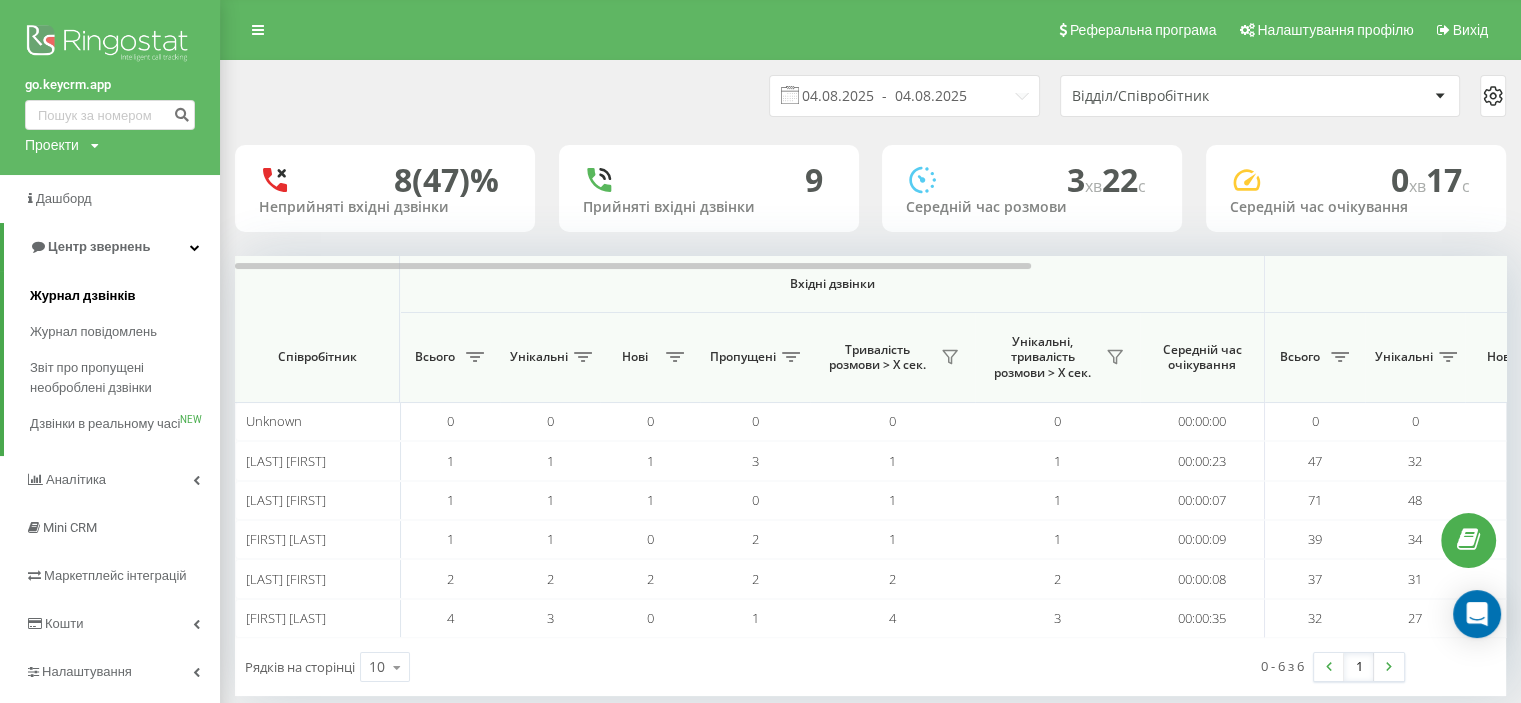 click on "Журнал дзвінків" at bounding box center (83, 296) 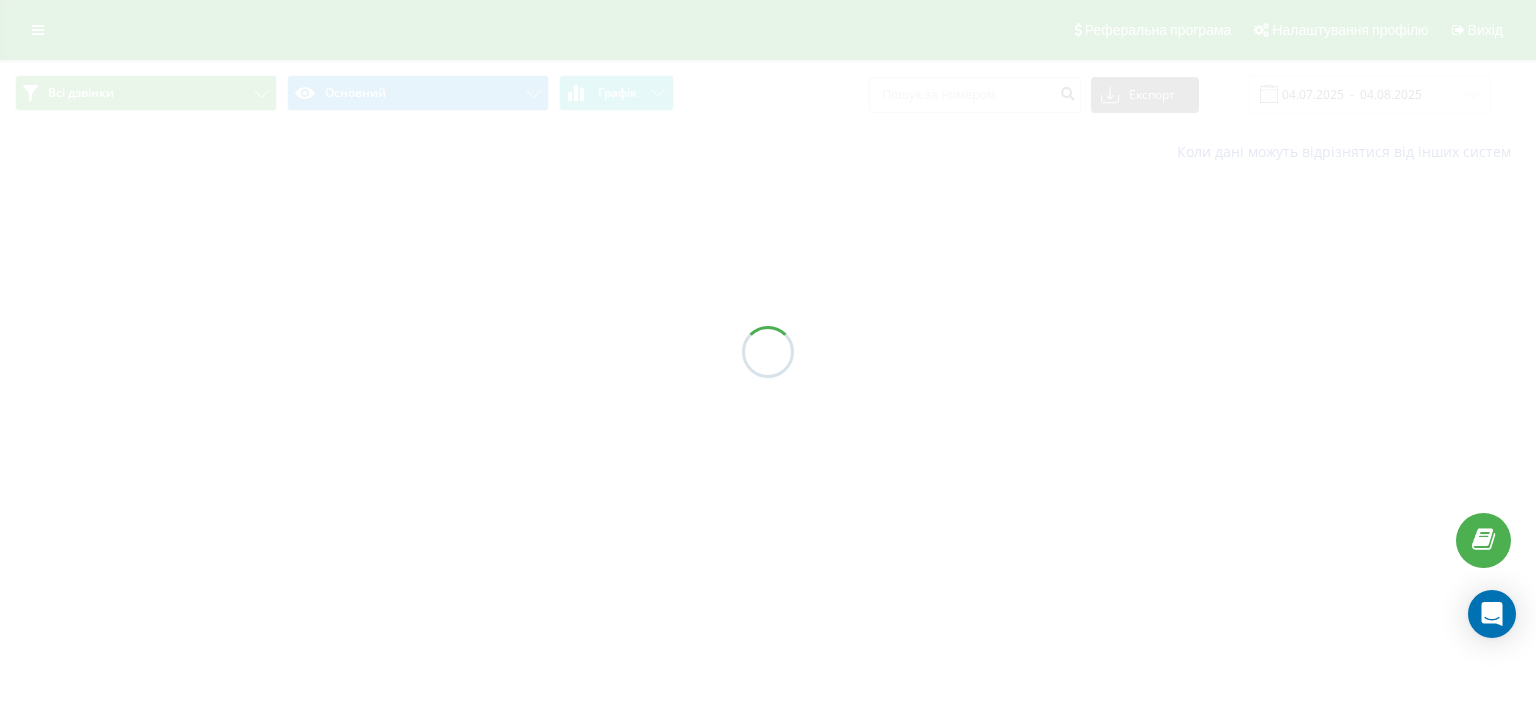 scroll, scrollTop: 0, scrollLeft: 0, axis: both 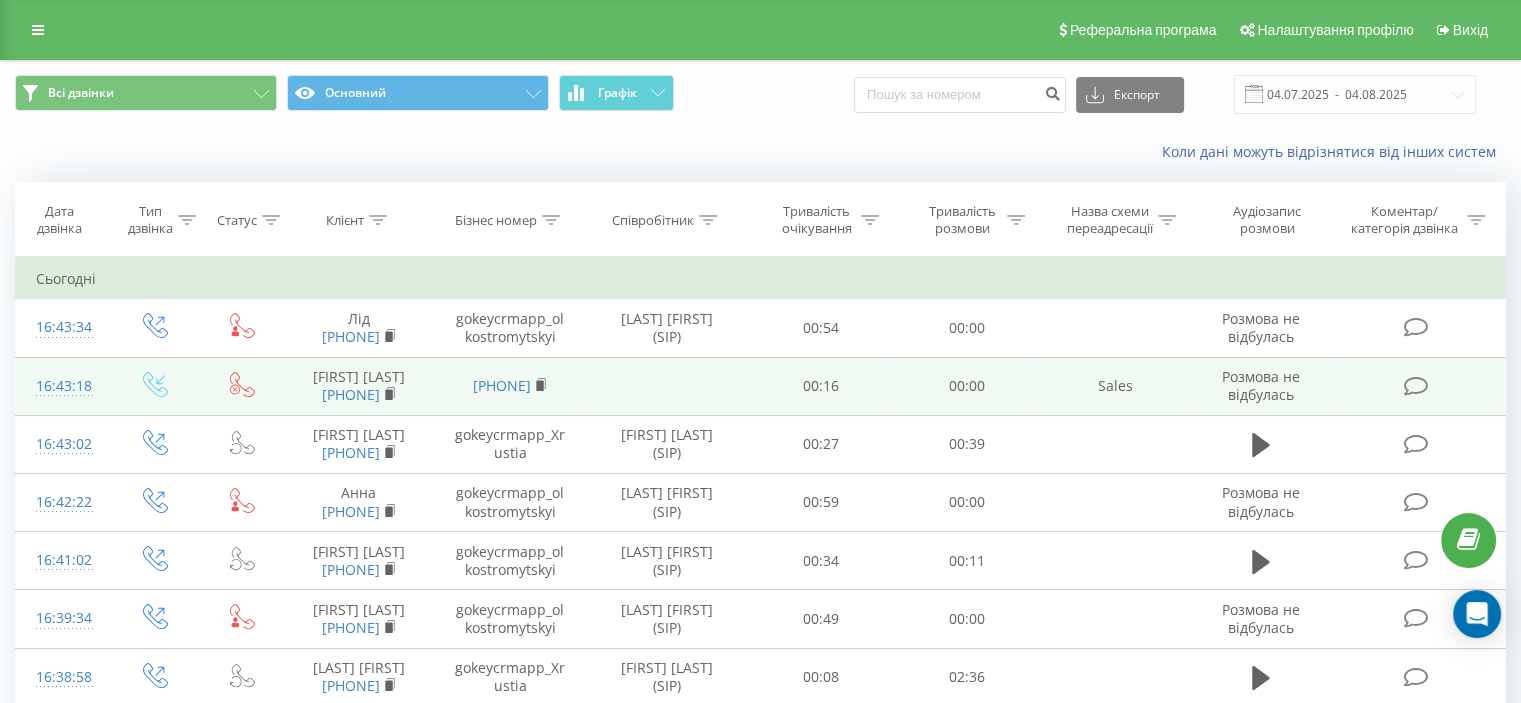 drag, startPoint x: 308, startPoint y: 406, endPoint x: 408, endPoint y: 409, distance: 100.04499 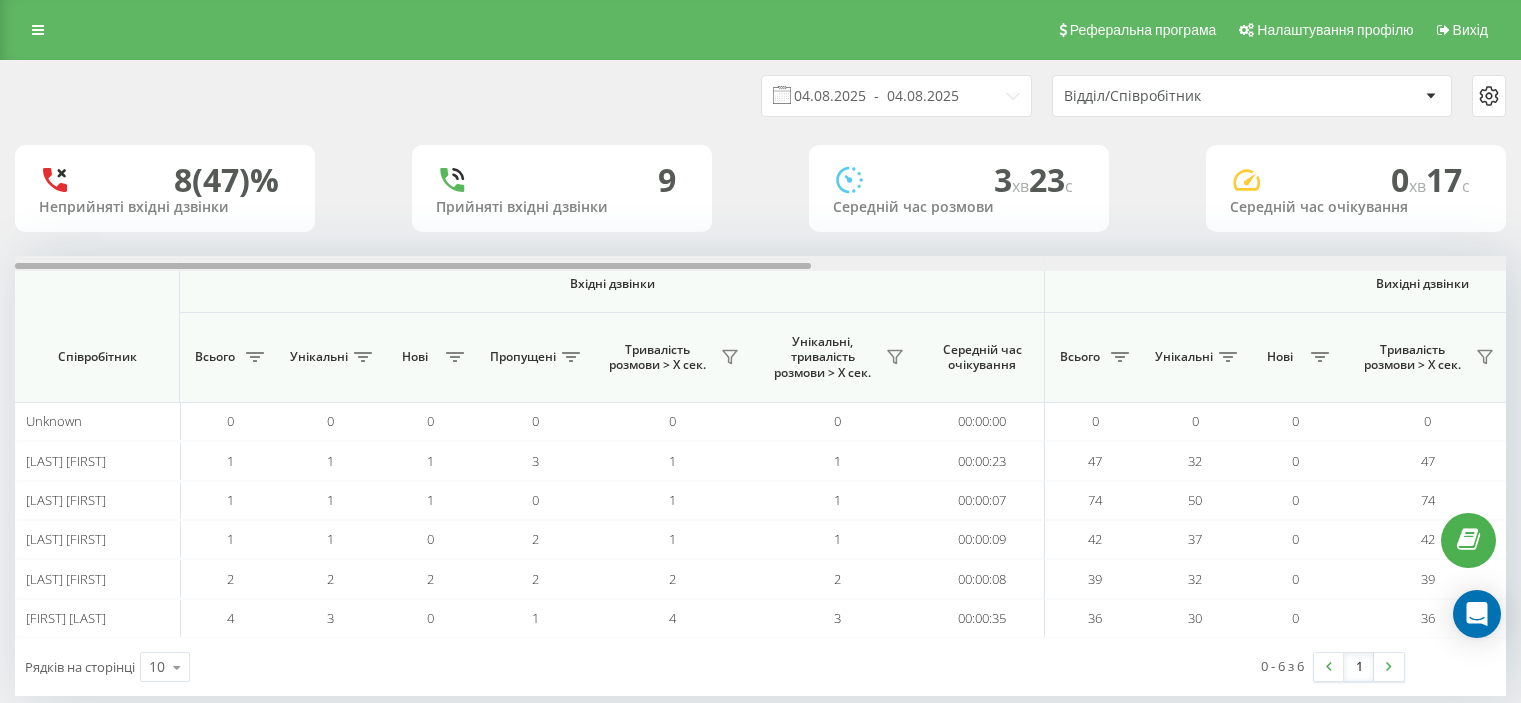 scroll, scrollTop: 30, scrollLeft: 0, axis: vertical 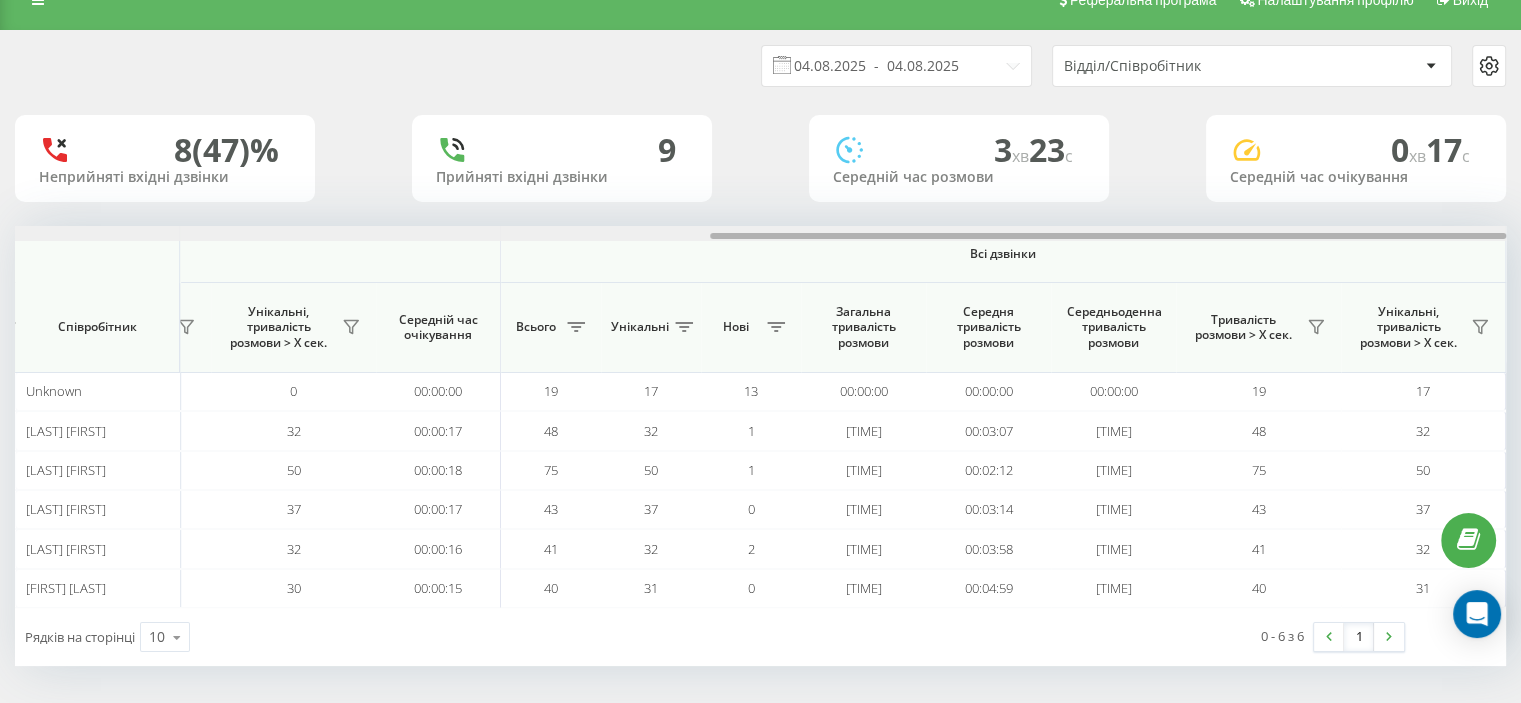 drag, startPoint x: 351, startPoint y: 235, endPoint x: 1150, endPoint y: 209, distance: 799.4229 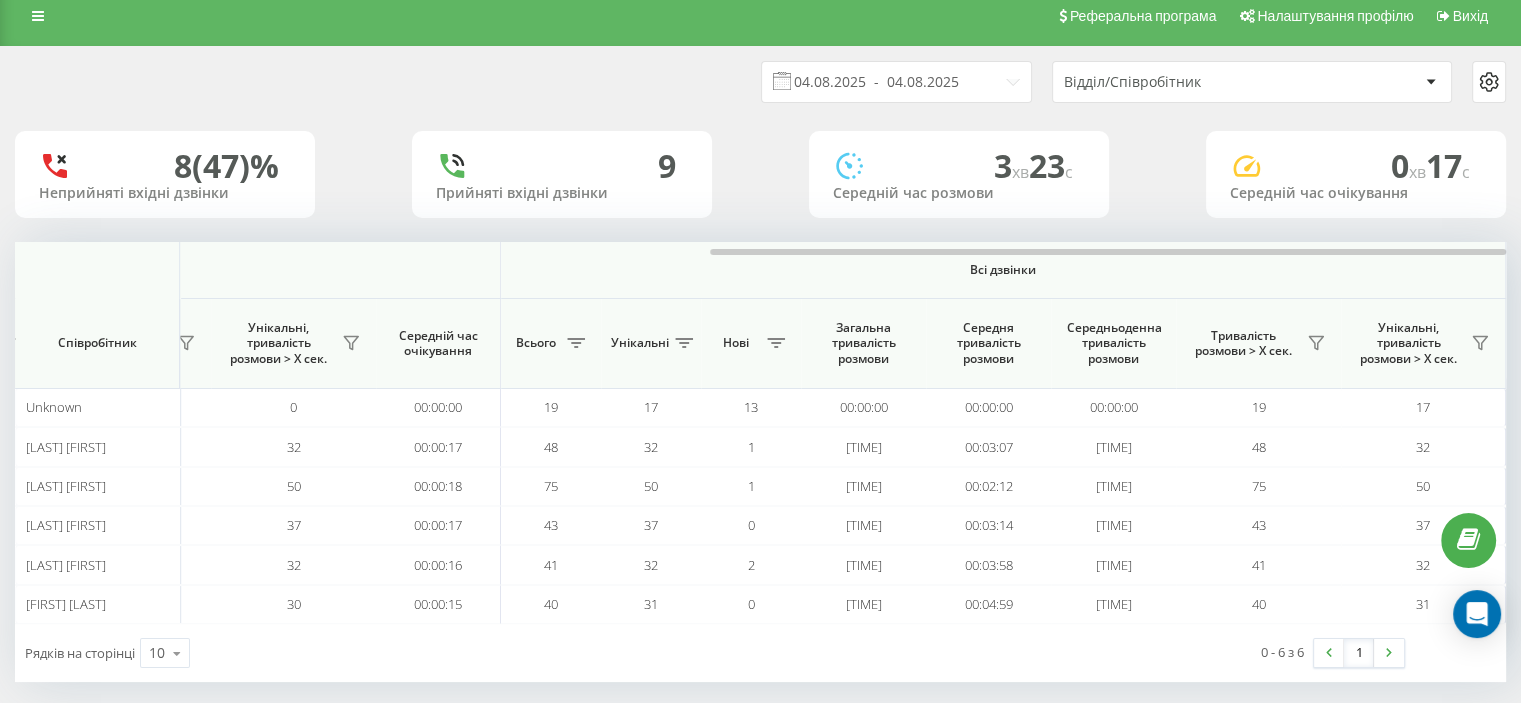 scroll, scrollTop: 0, scrollLeft: 0, axis: both 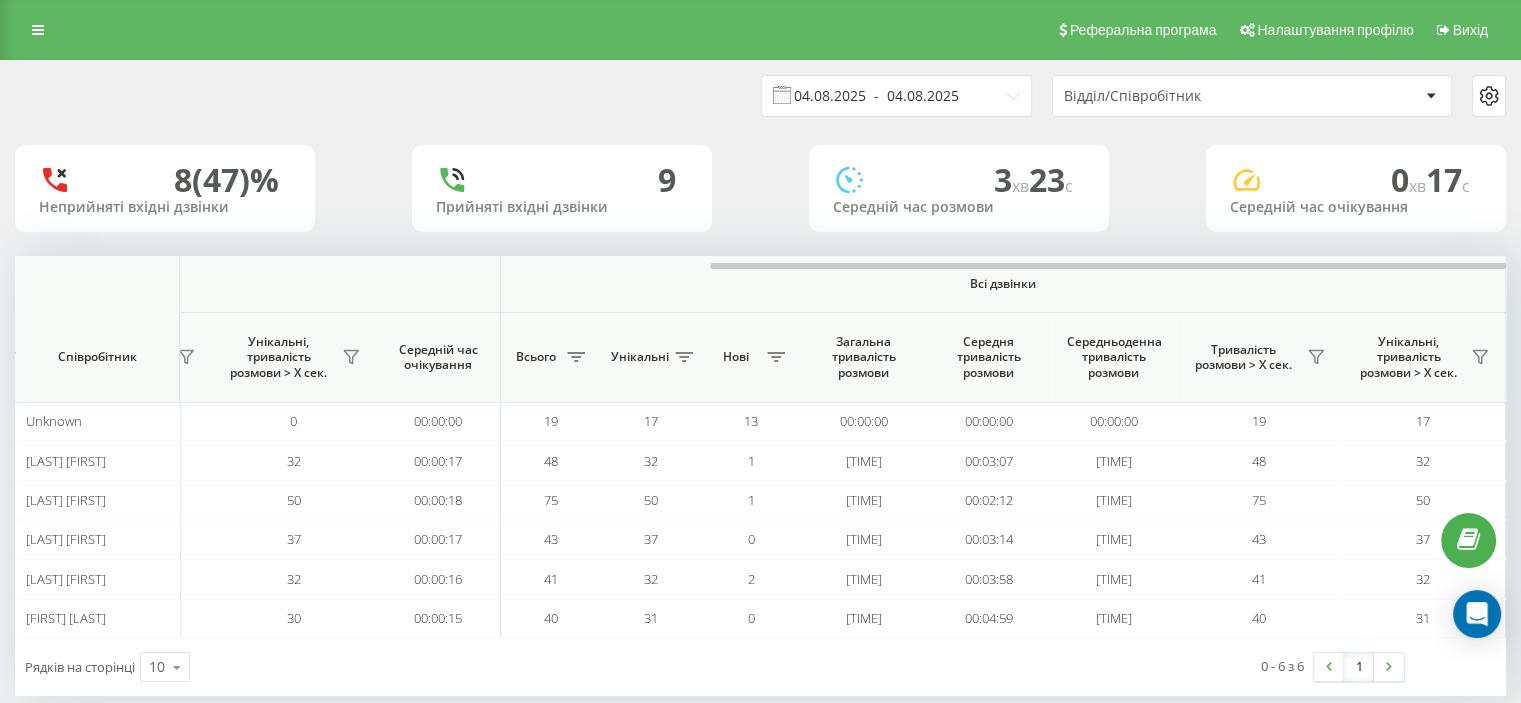 click on "04.08.2025  -  04.08.2025" at bounding box center [896, 96] 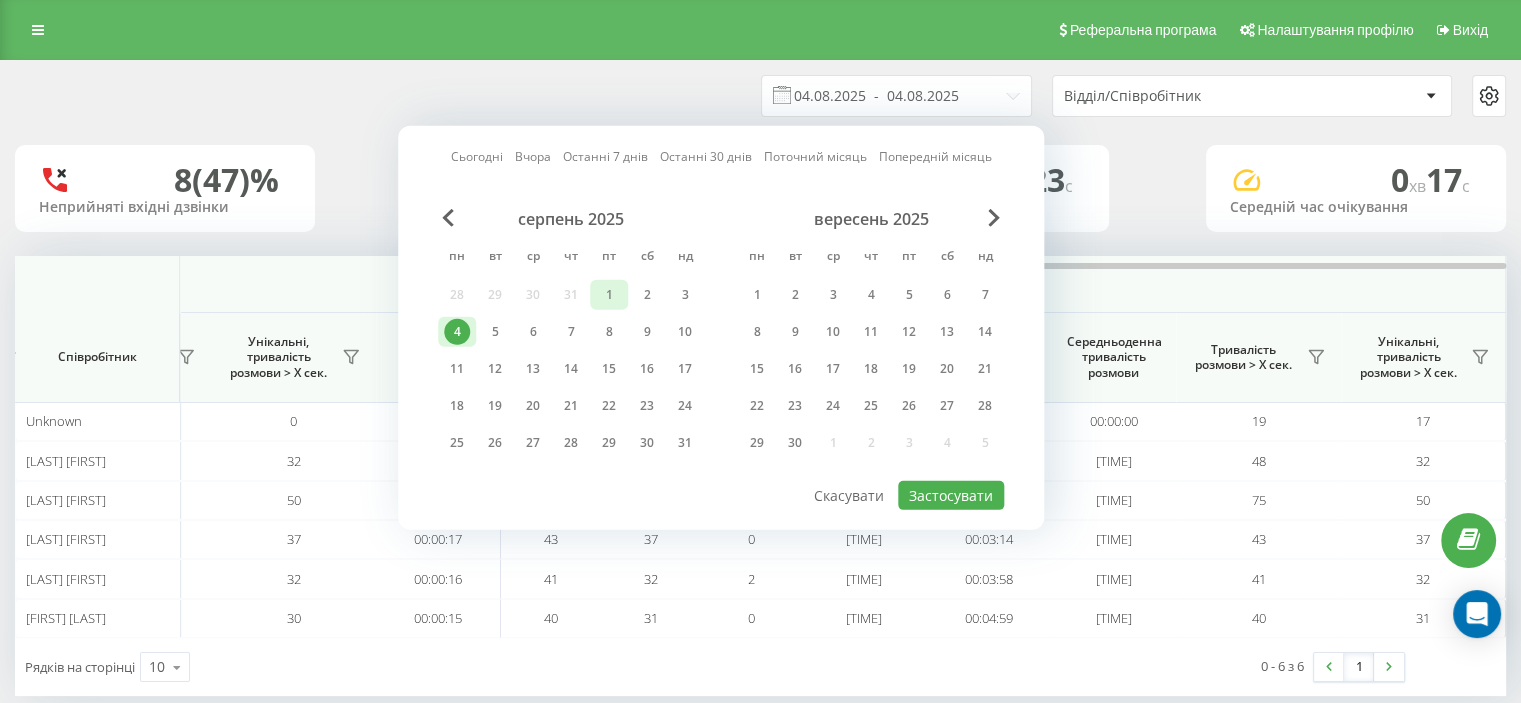 click on "1" at bounding box center (609, 295) 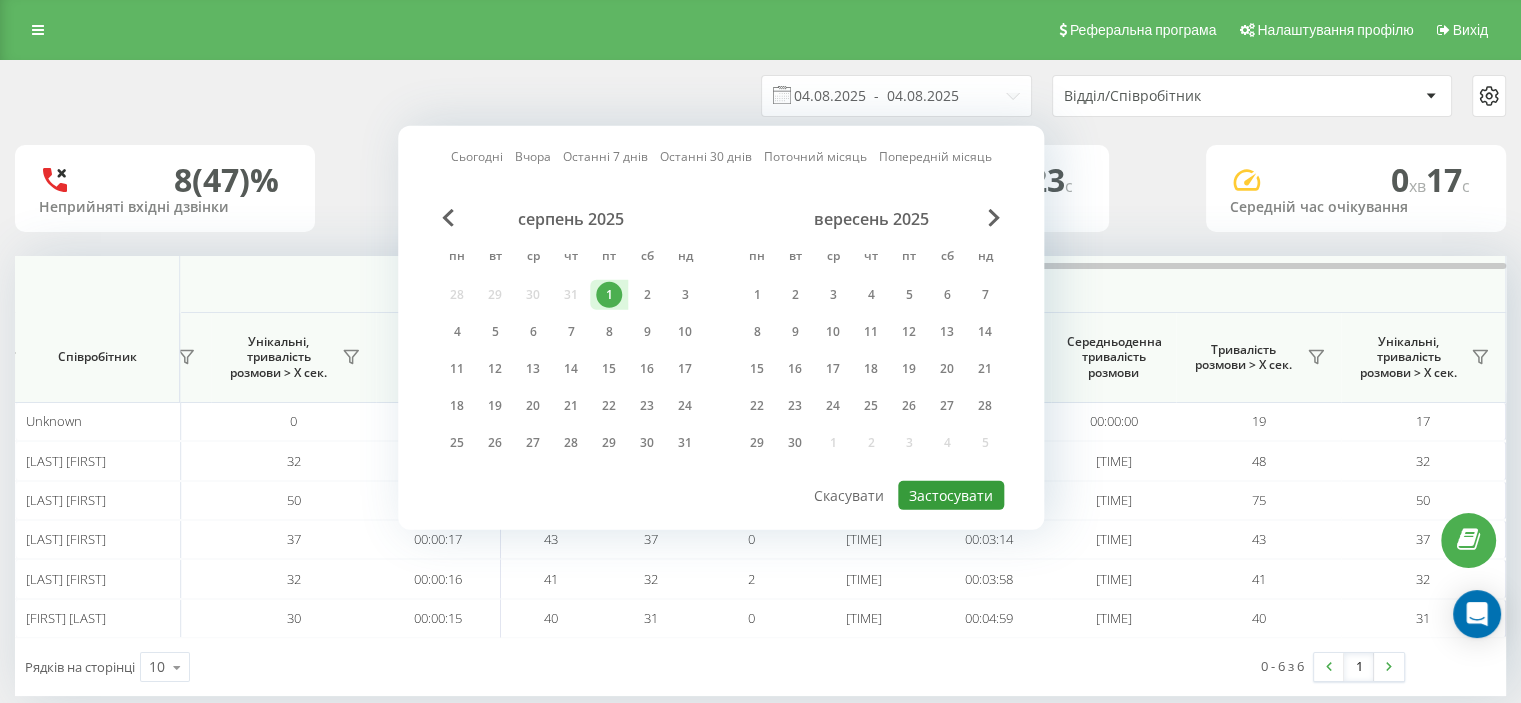 click on "Застосувати" at bounding box center (951, 495) 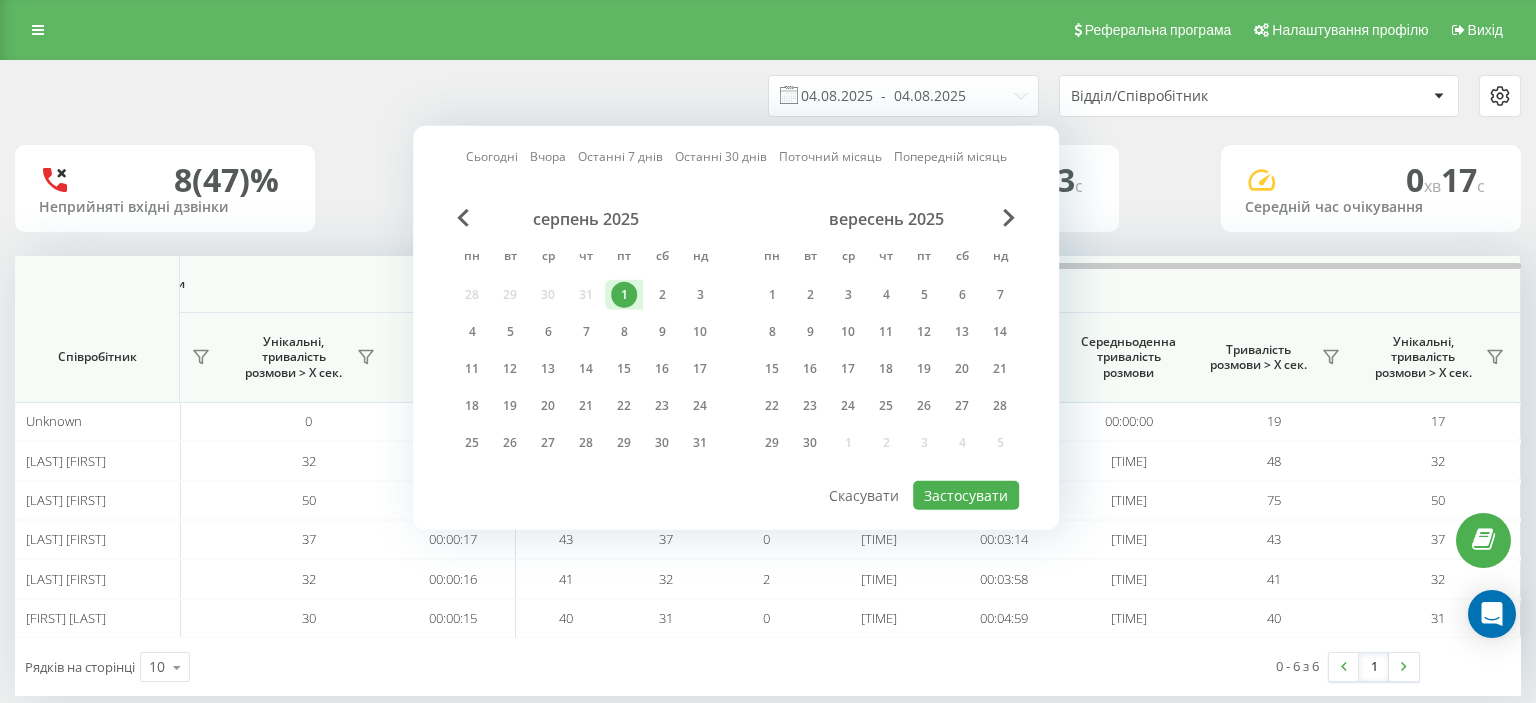 type on "01.08.2025  -  01.08.2025" 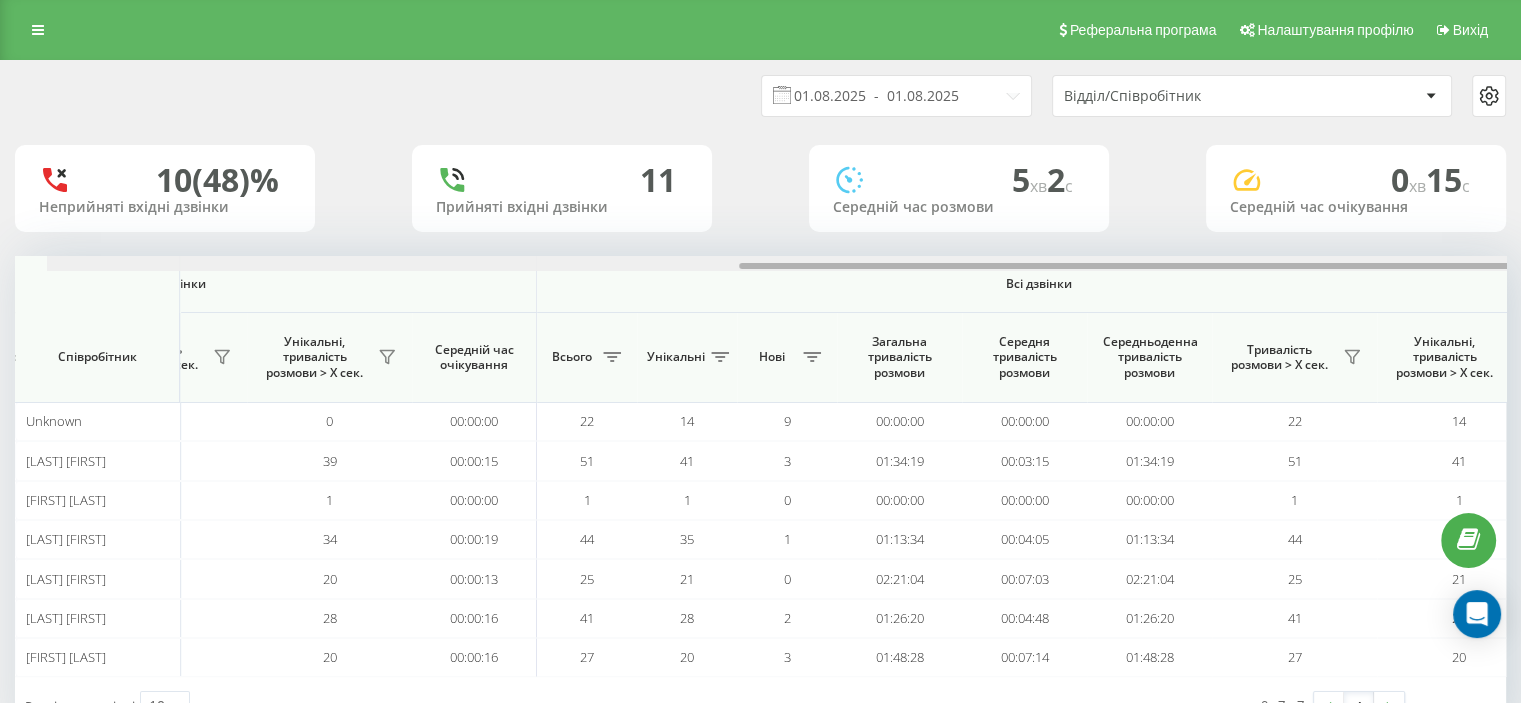 scroll, scrollTop: 0, scrollLeft: 1299, axis: horizontal 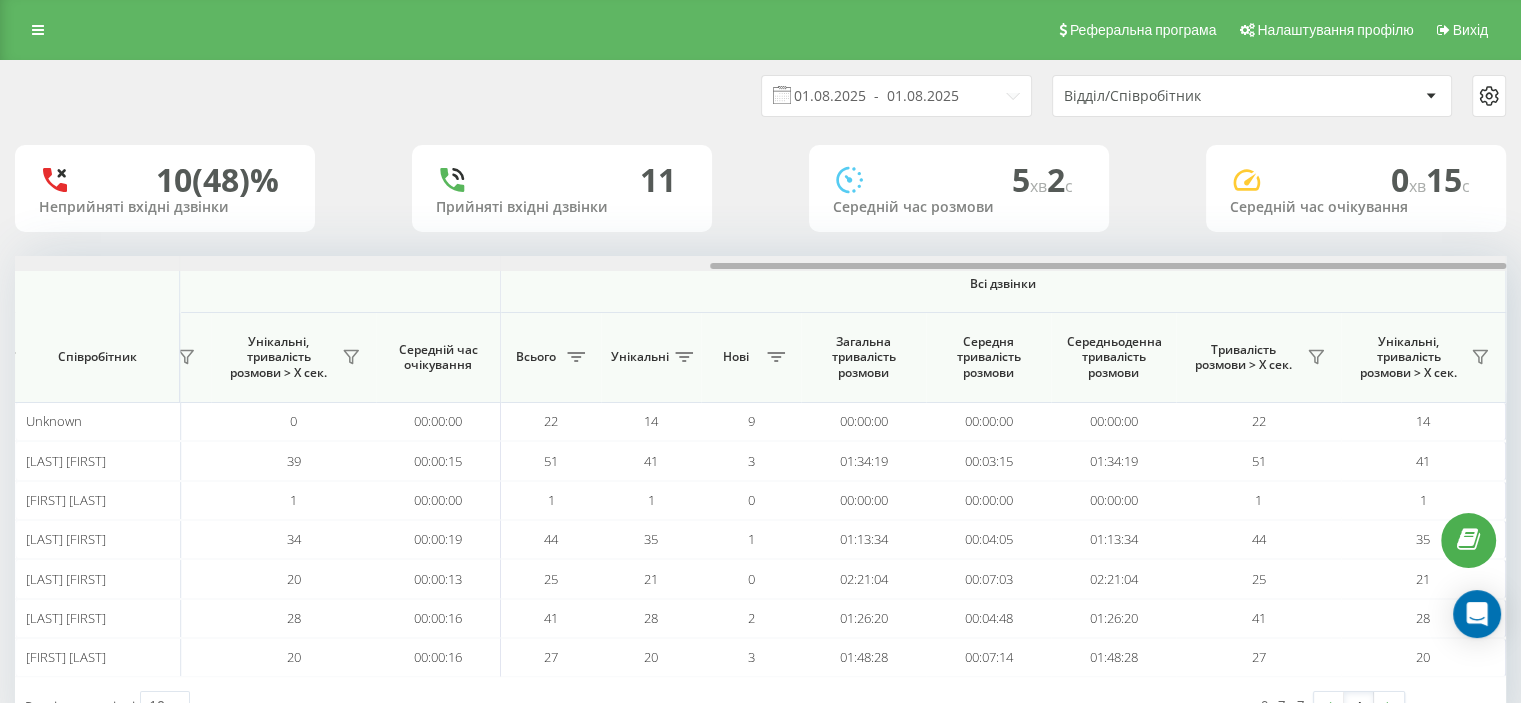 drag, startPoint x: 540, startPoint y: 266, endPoint x: 1260, endPoint y: 205, distance: 722.5794 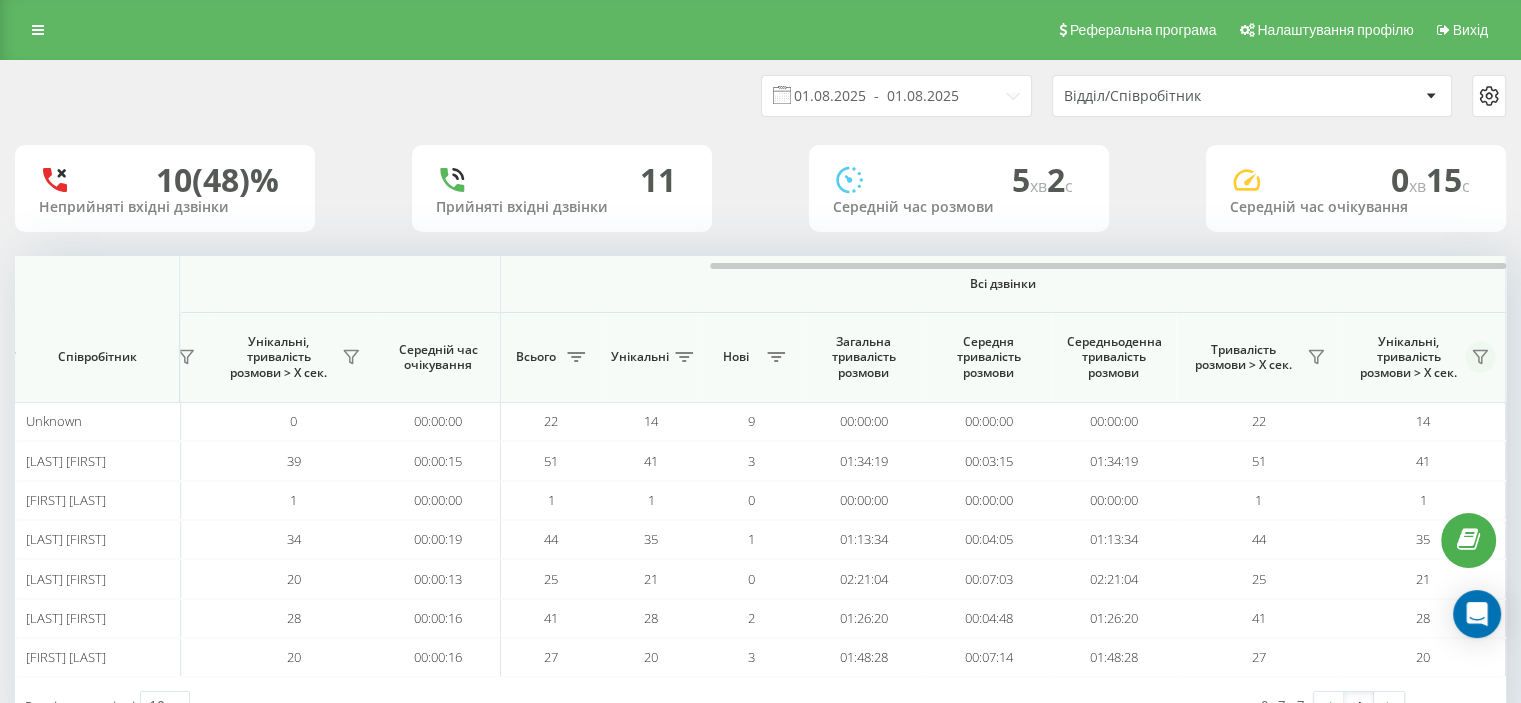 click at bounding box center [1480, 357] 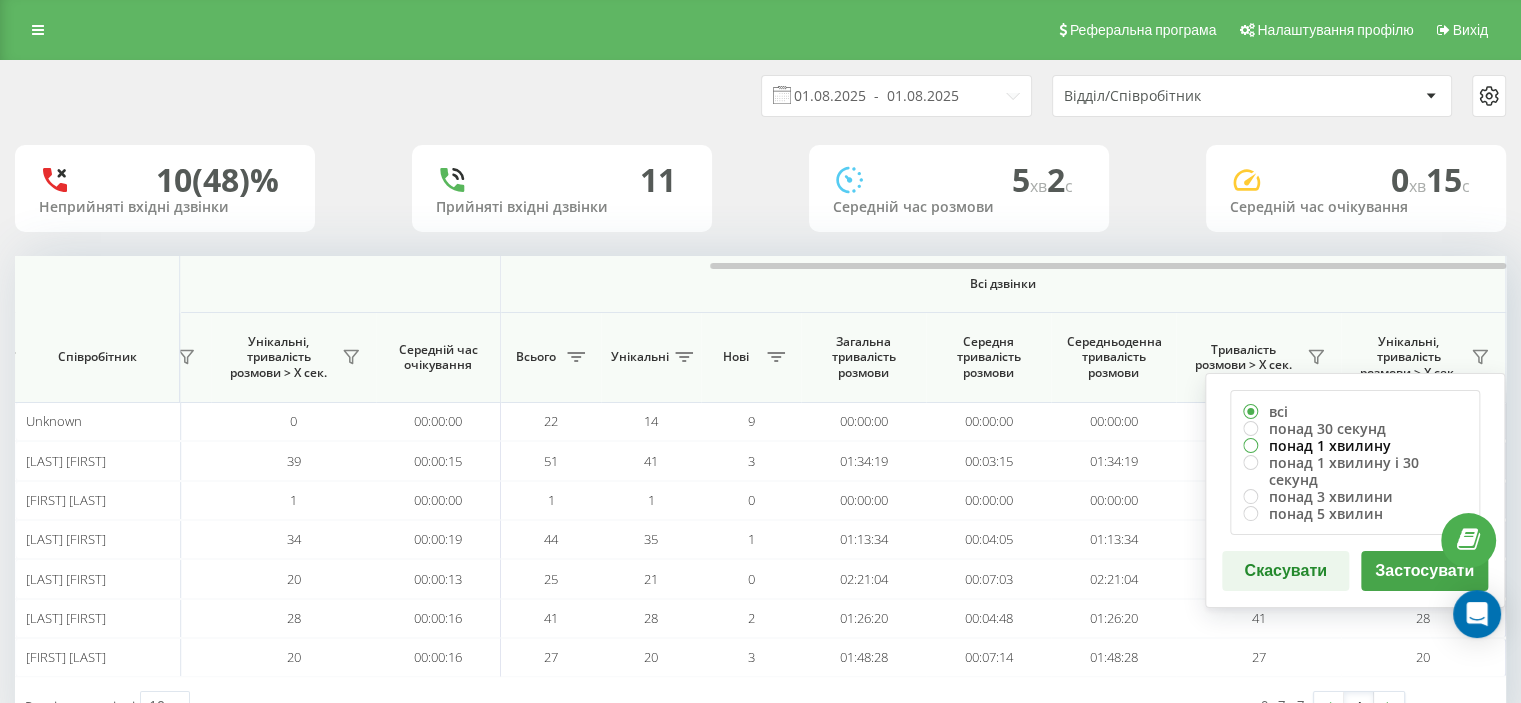 click on "понад 1 хвилину" at bounding box center [1355, 445] 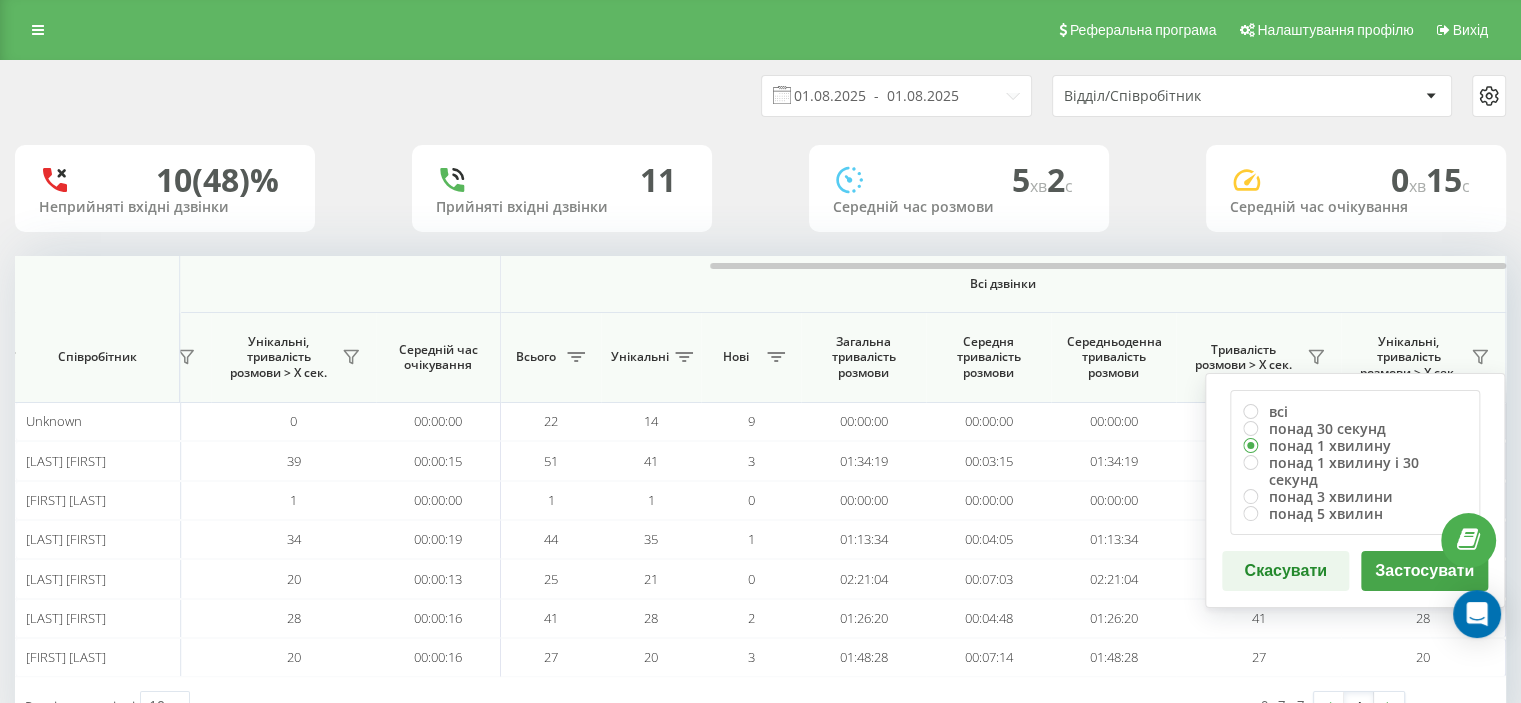 click on "Застосувати" at bounding box center (1424, 571) 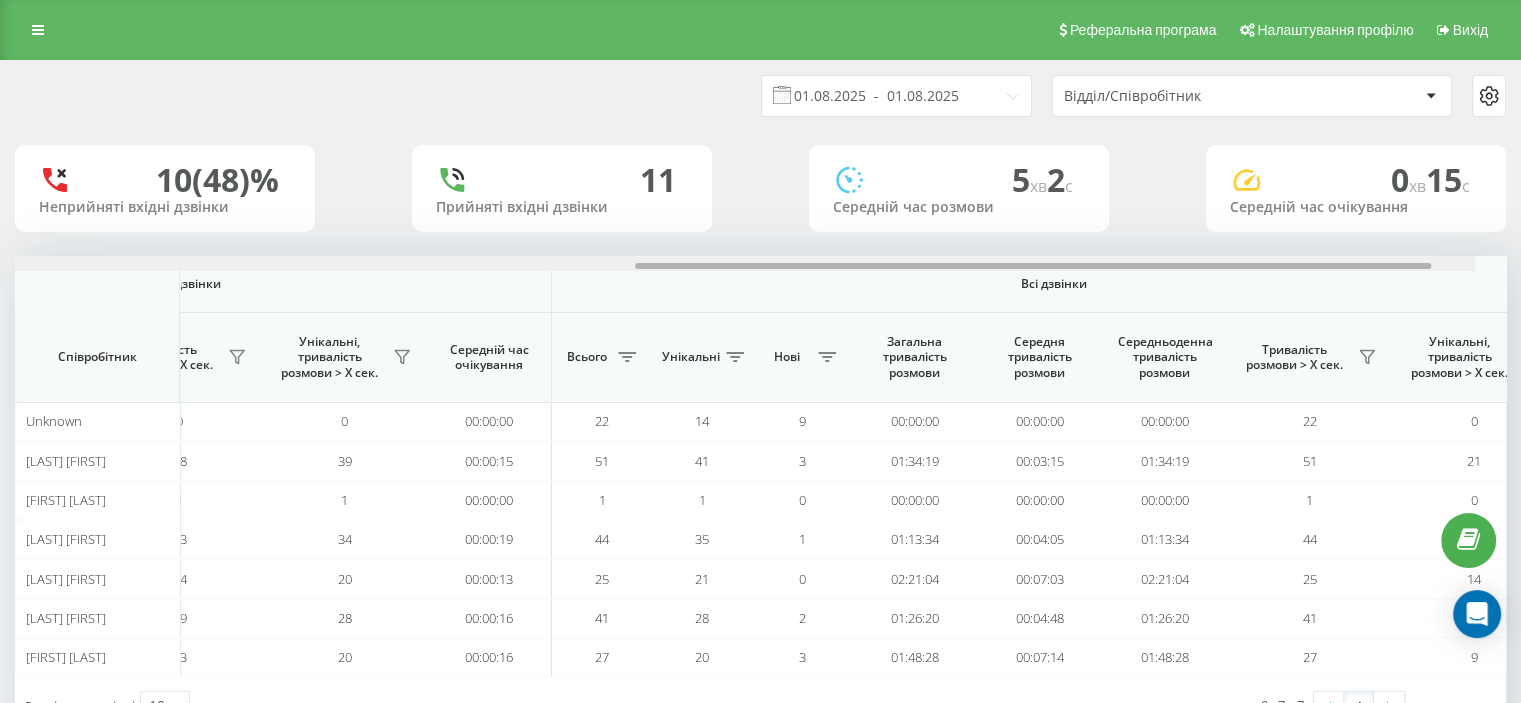 scroll, scrollTop: 0, scrollLeft: 1299, axis: horizontal 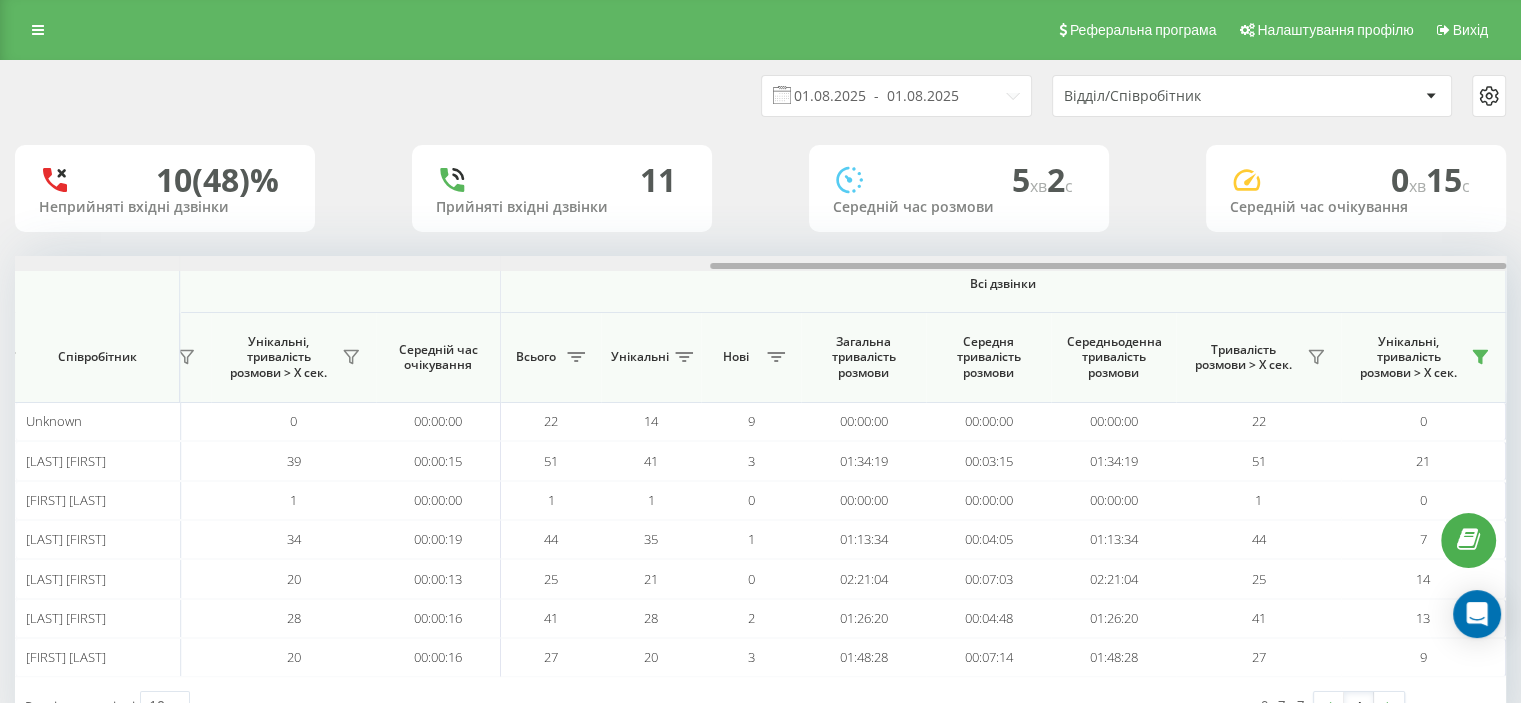 drag, startPoint x: 399, startPoint y: 267, endPoint x: 1200, endPoint y: 181, distance: 805.6035 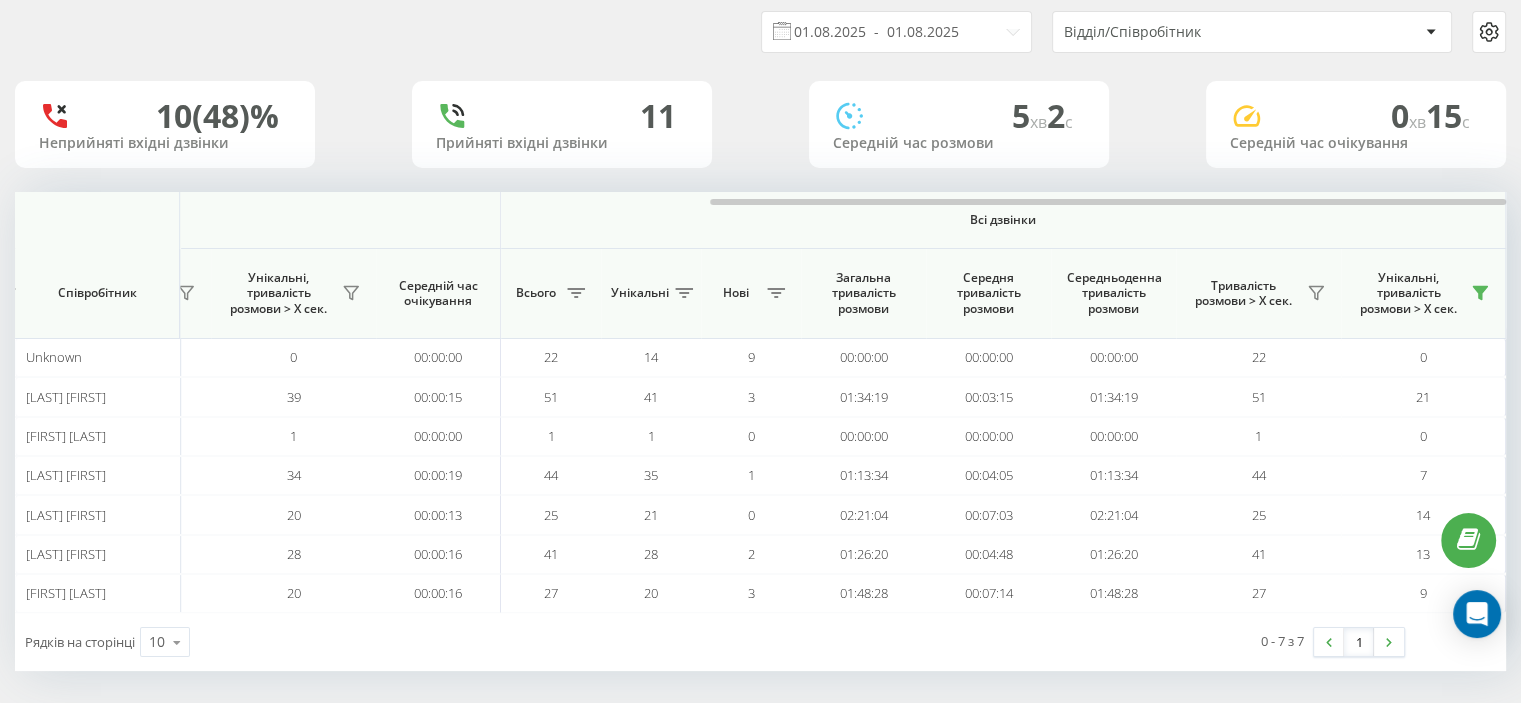 scroll, scrollTop: 68, scrollLeft: 0, axis: vertical 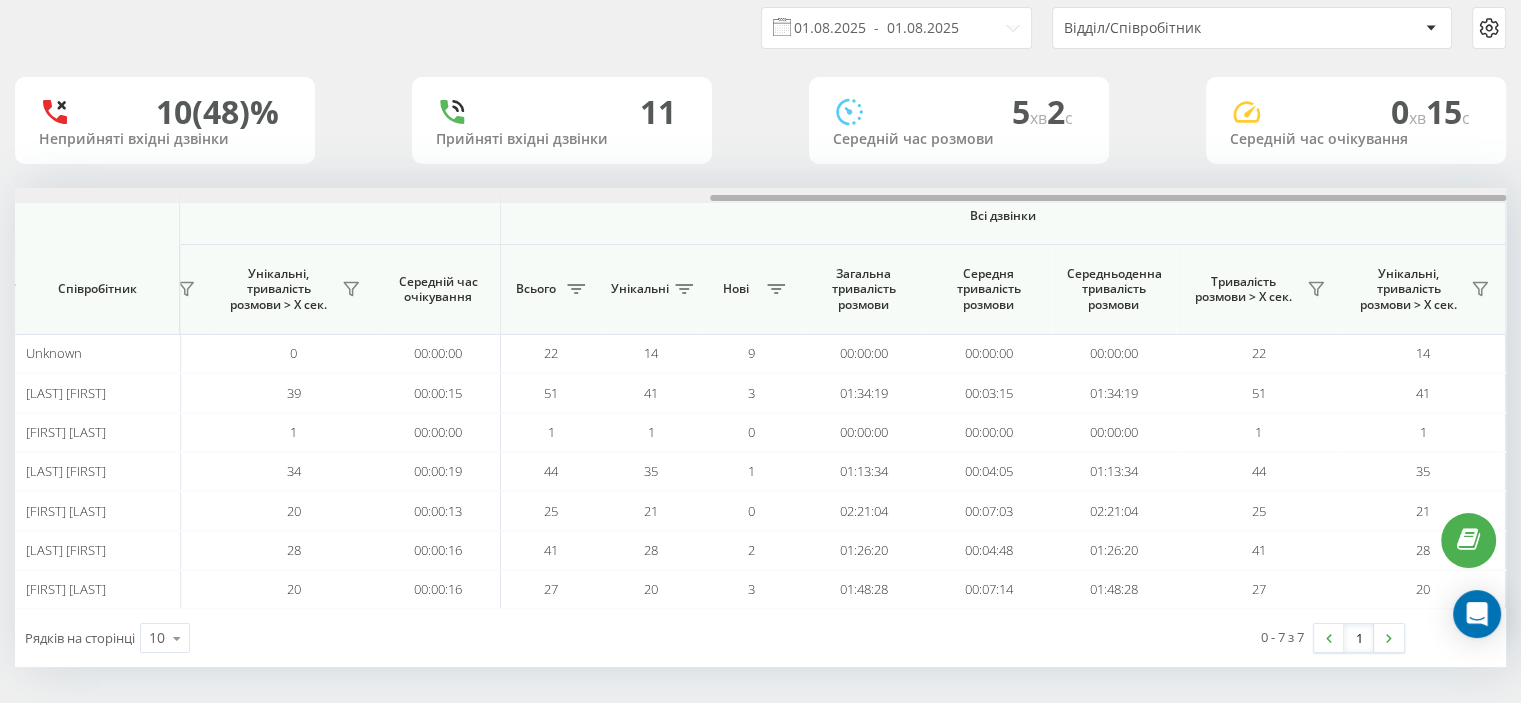 drag, startPoint x: 556, startPoint y: 195, endPoint x: 1336, endPoint y: 139, distance: 782.0077 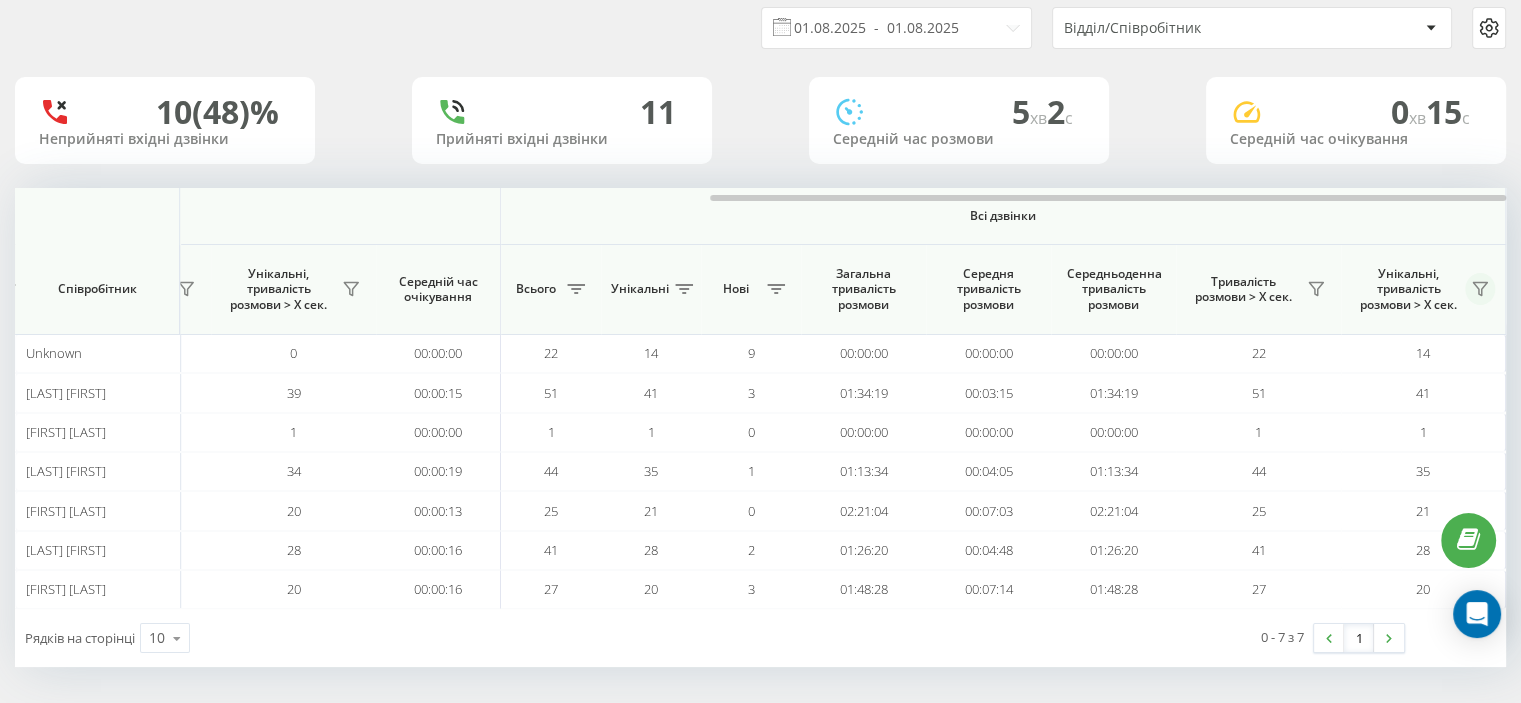 drag, startPoint x: 1470, startPoint y: 291, endPoint x: 1476, endPoint y: 301, distance: 11.661903 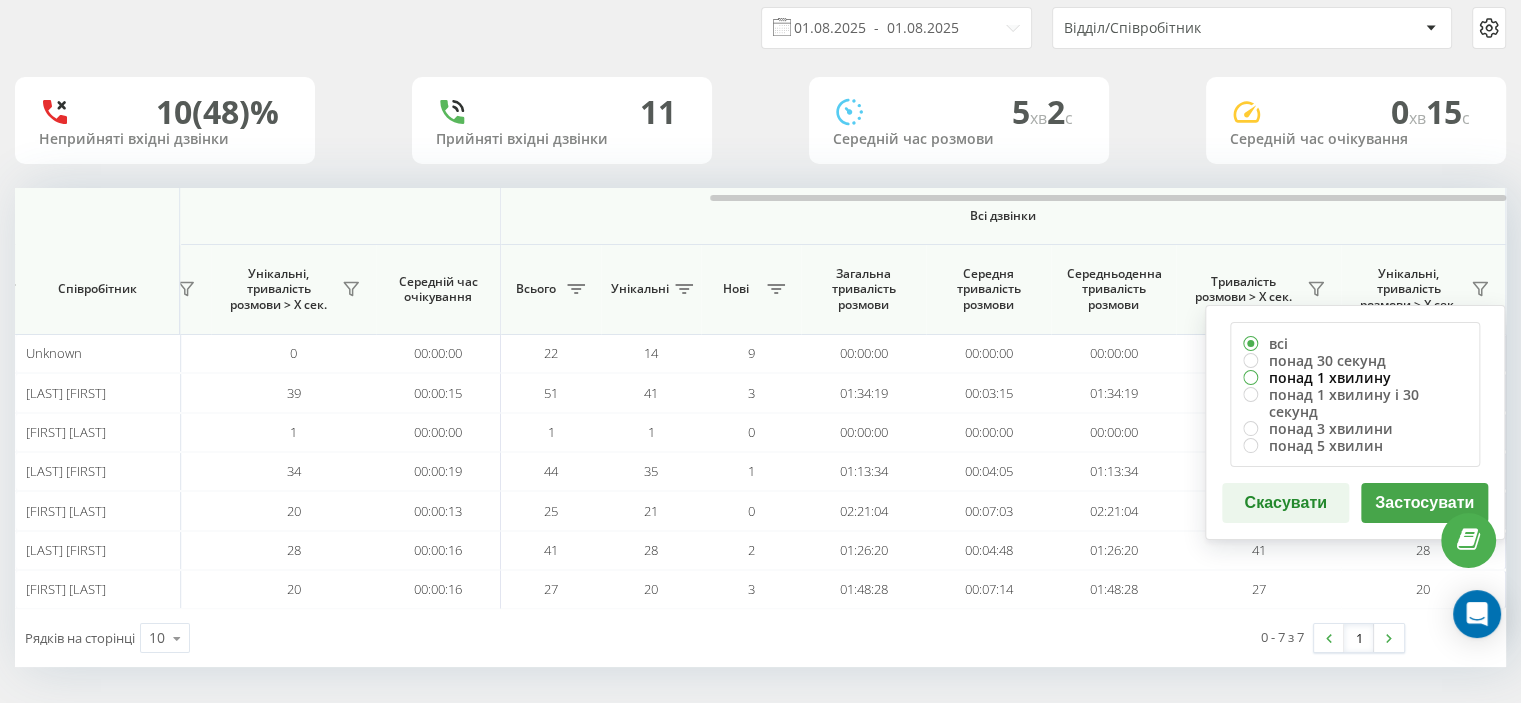click on "понад 1 хвилину" at bounding box center [1355, 377] 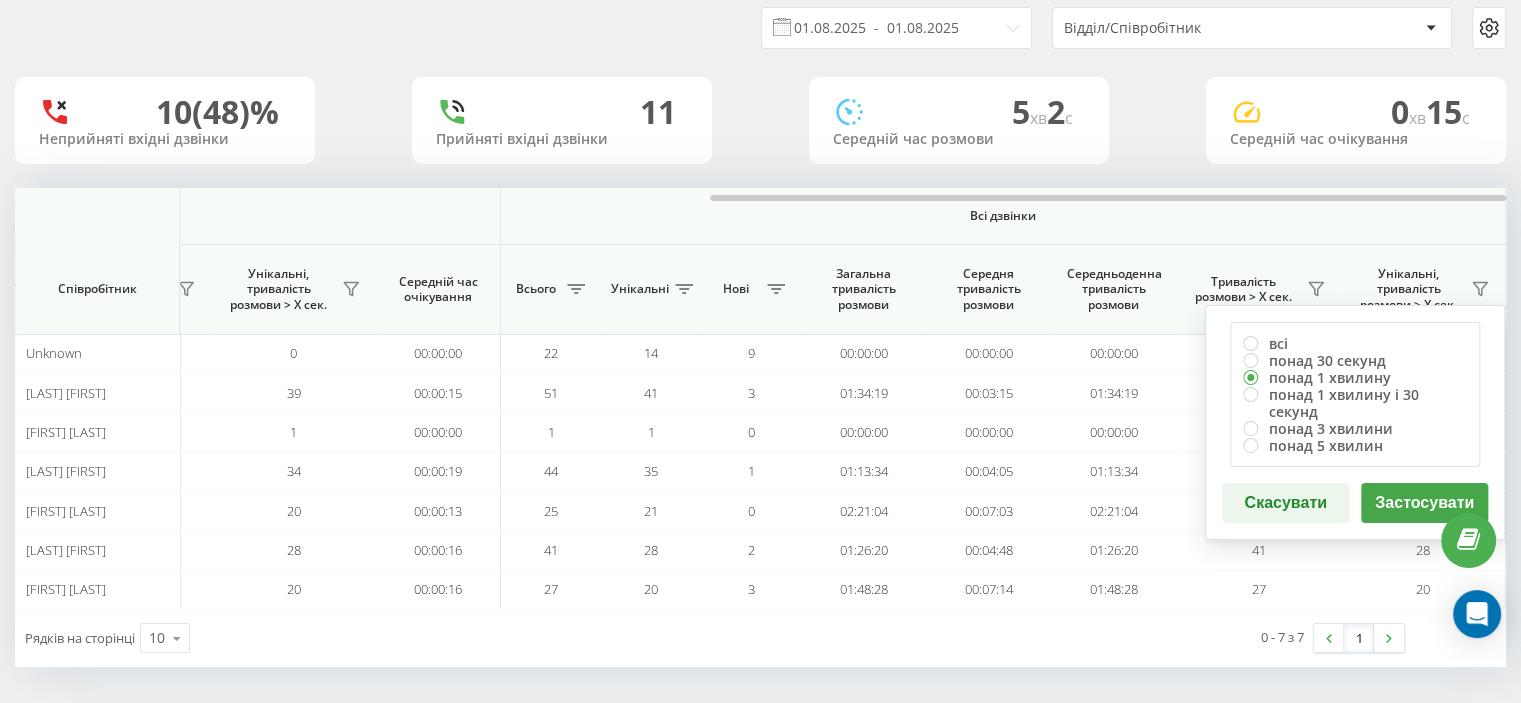 click on "Застосувати" at bounding box center (1424, 503) 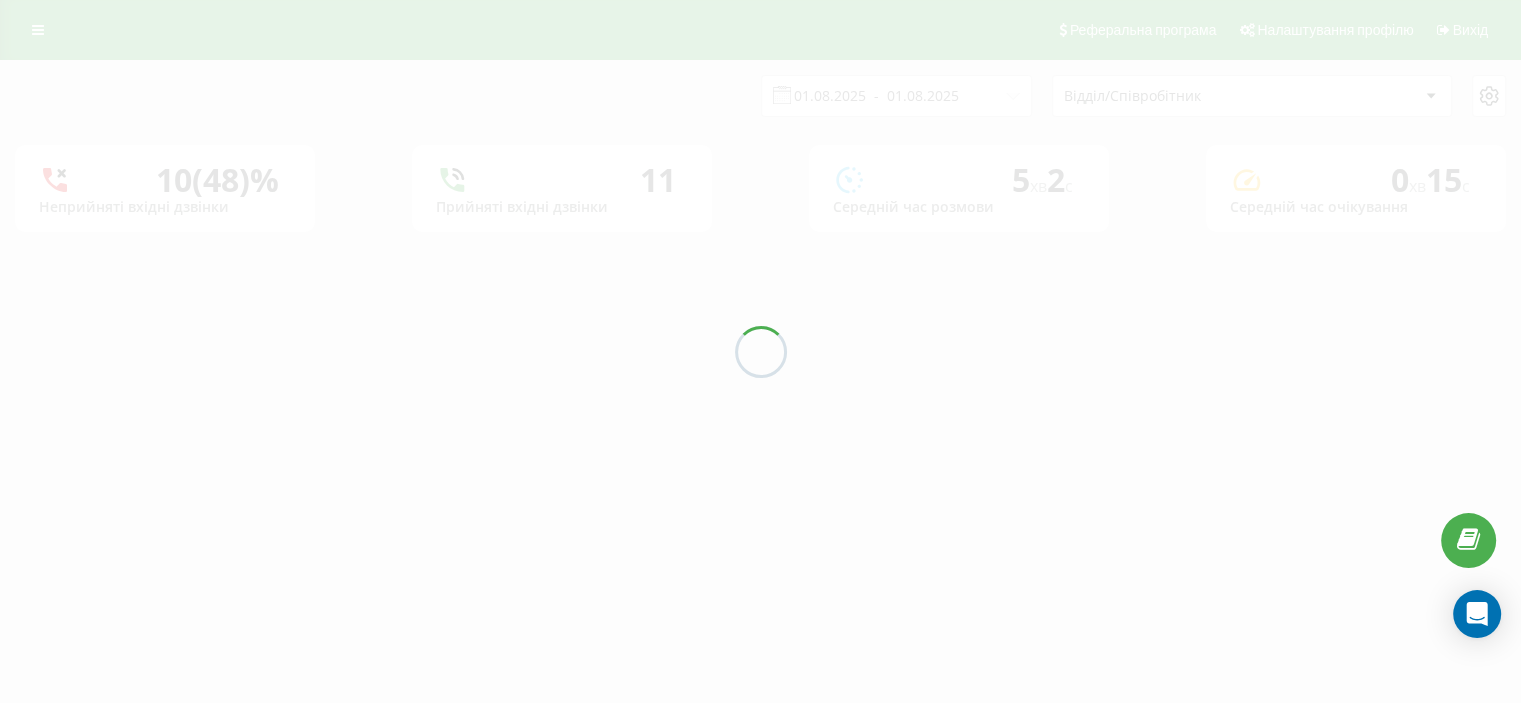 scroll, scrollTop: 0, scrollLeft: 0, axis: both 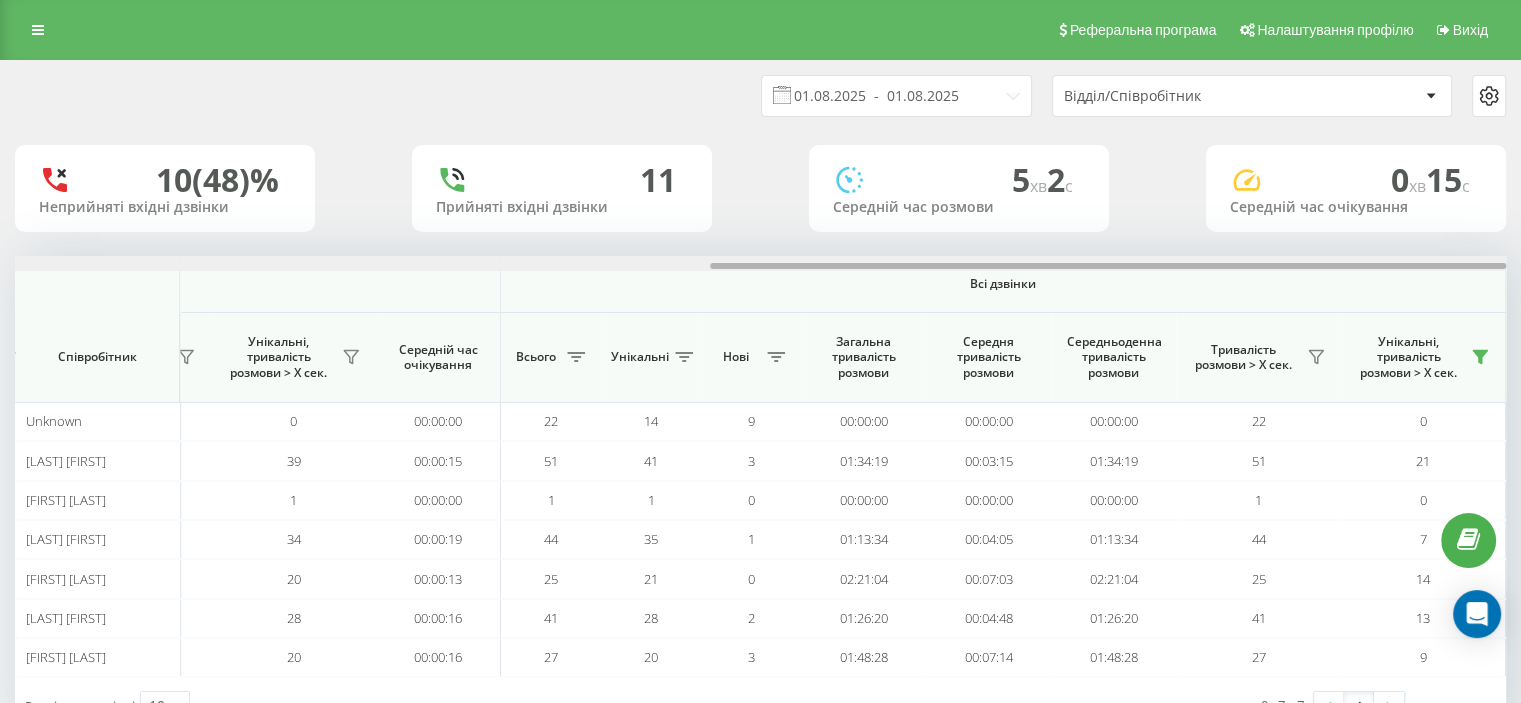 drag, startPoint x: 574, startPoint y: 265, endPoint x: 1297, endPoint y: 205, distance: 725.48535 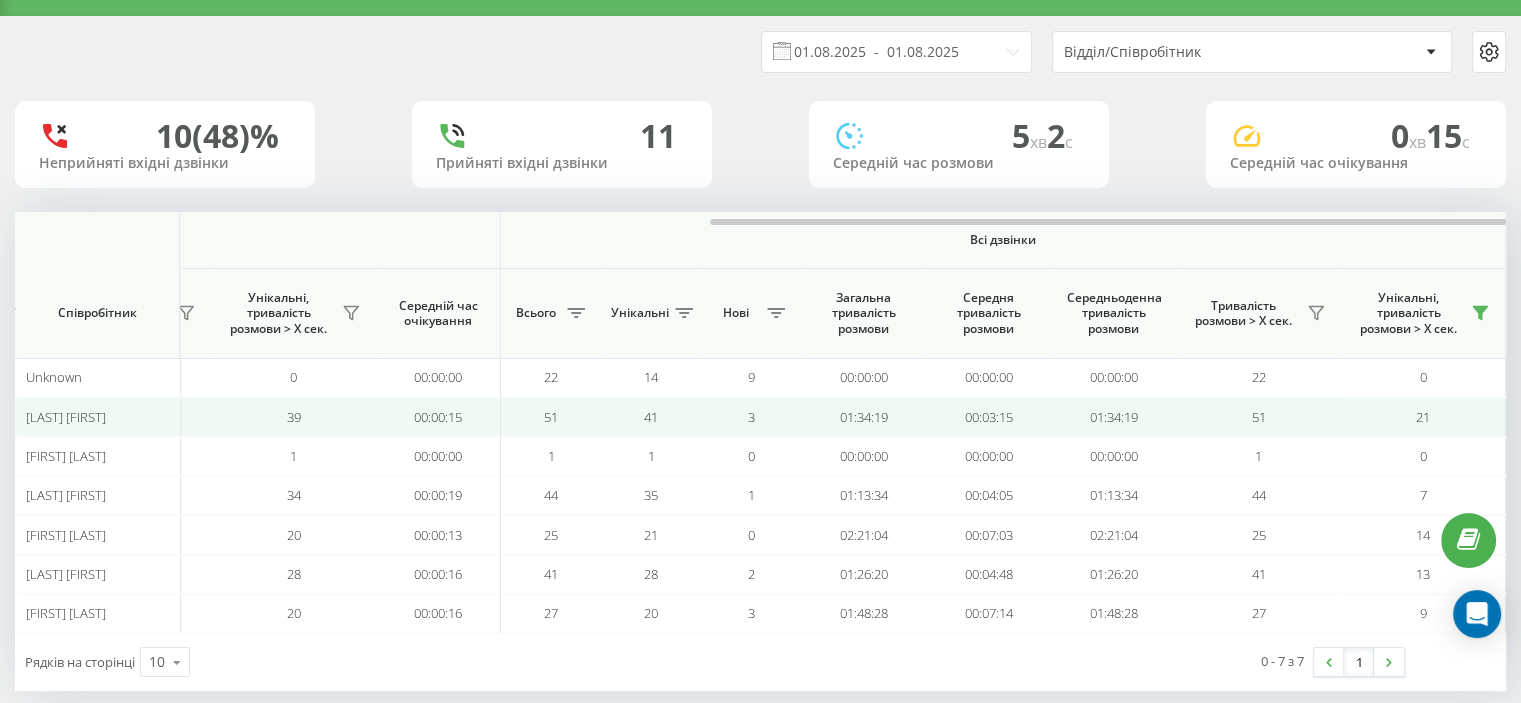 scroll, scrollTop: 68, scrollLeft: 0, axis: vertical 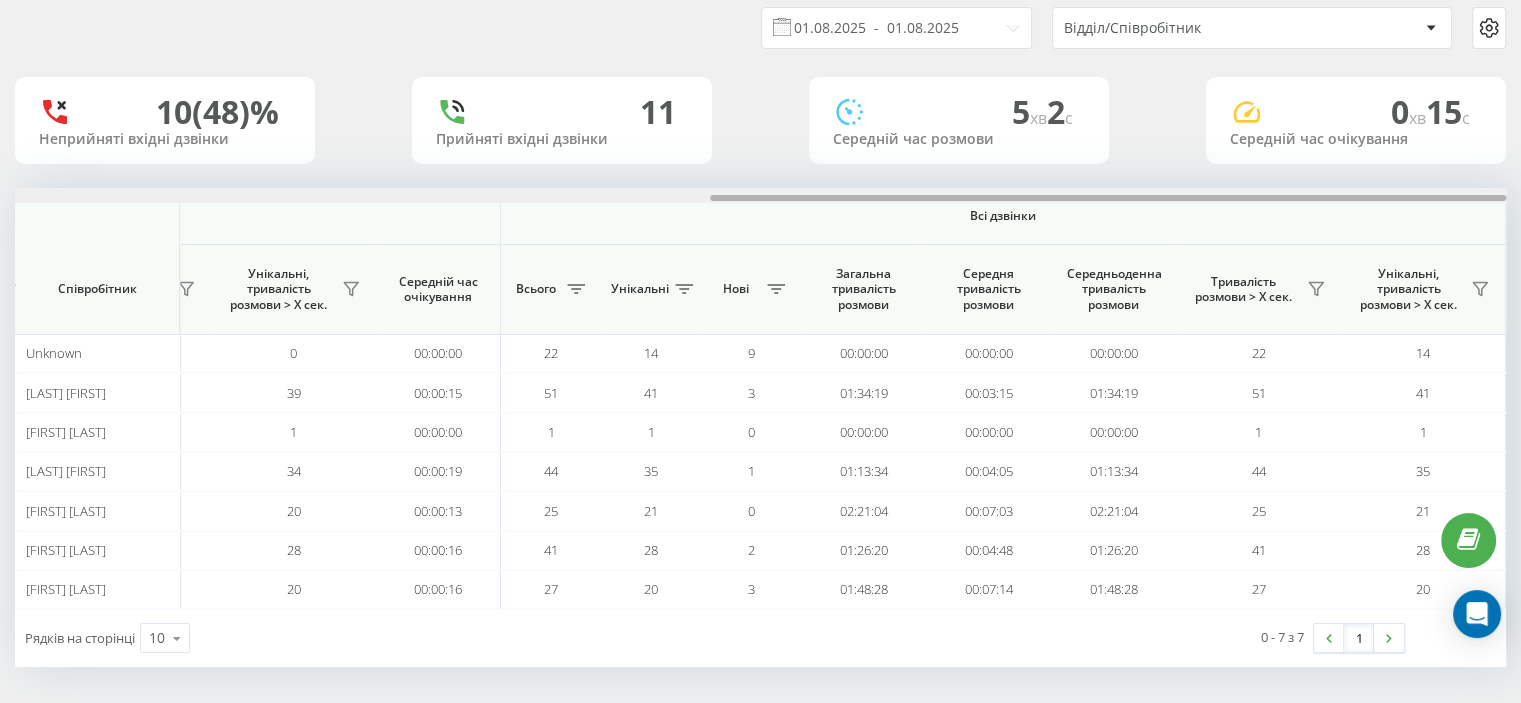 drag, startPoint x: 328, startPoint y: 196, endPoint x: 1452, endPoint y: 111, distance: 1127.2094 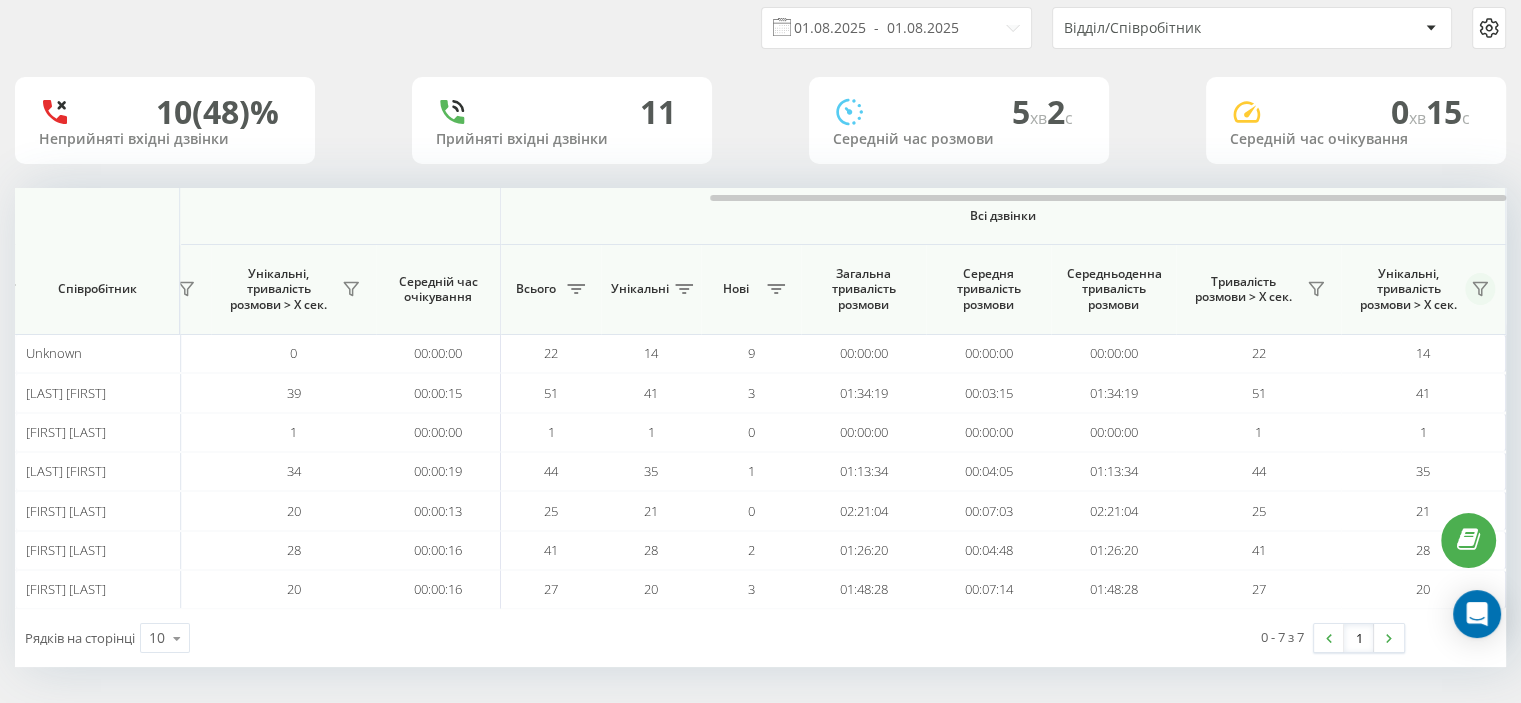 click 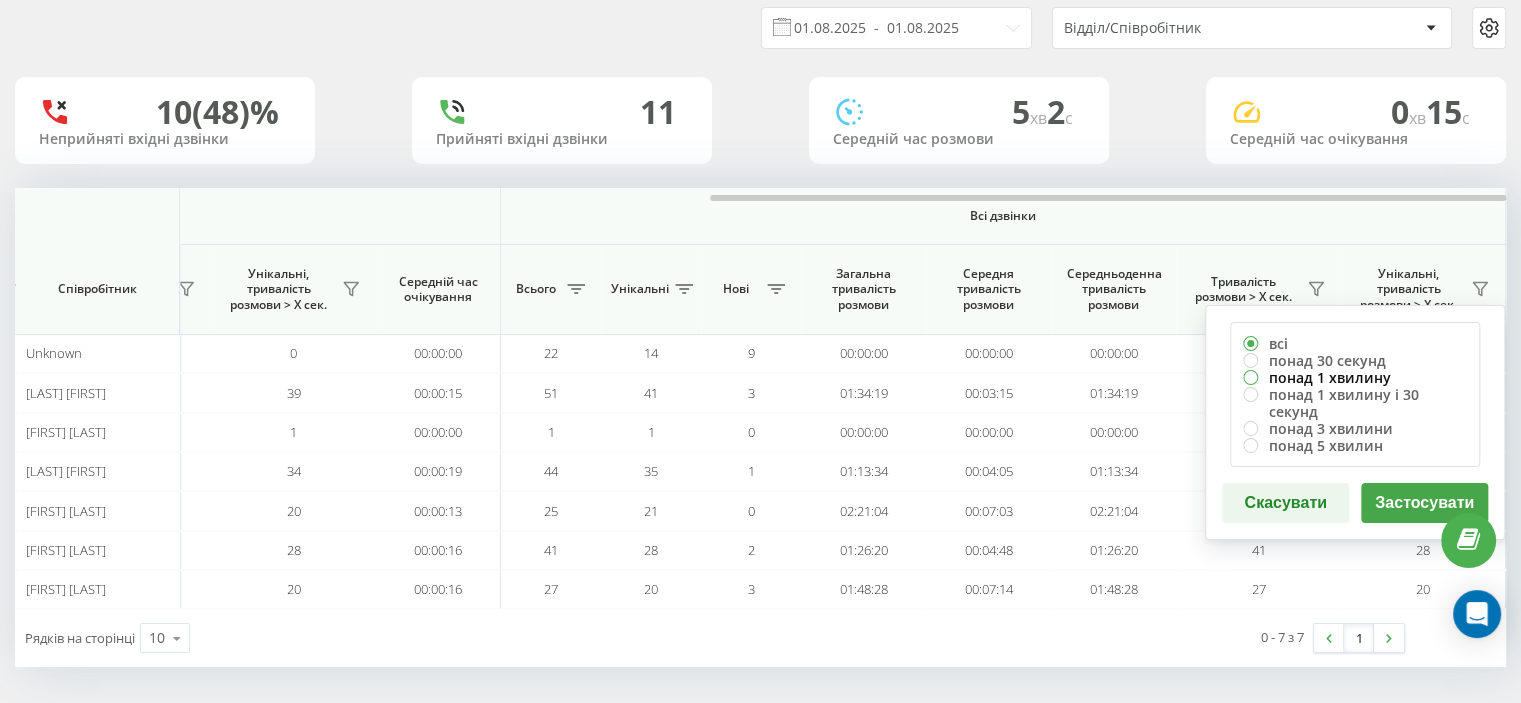 click on "понад 1 хвилину" at bounding box center [1355, 377] 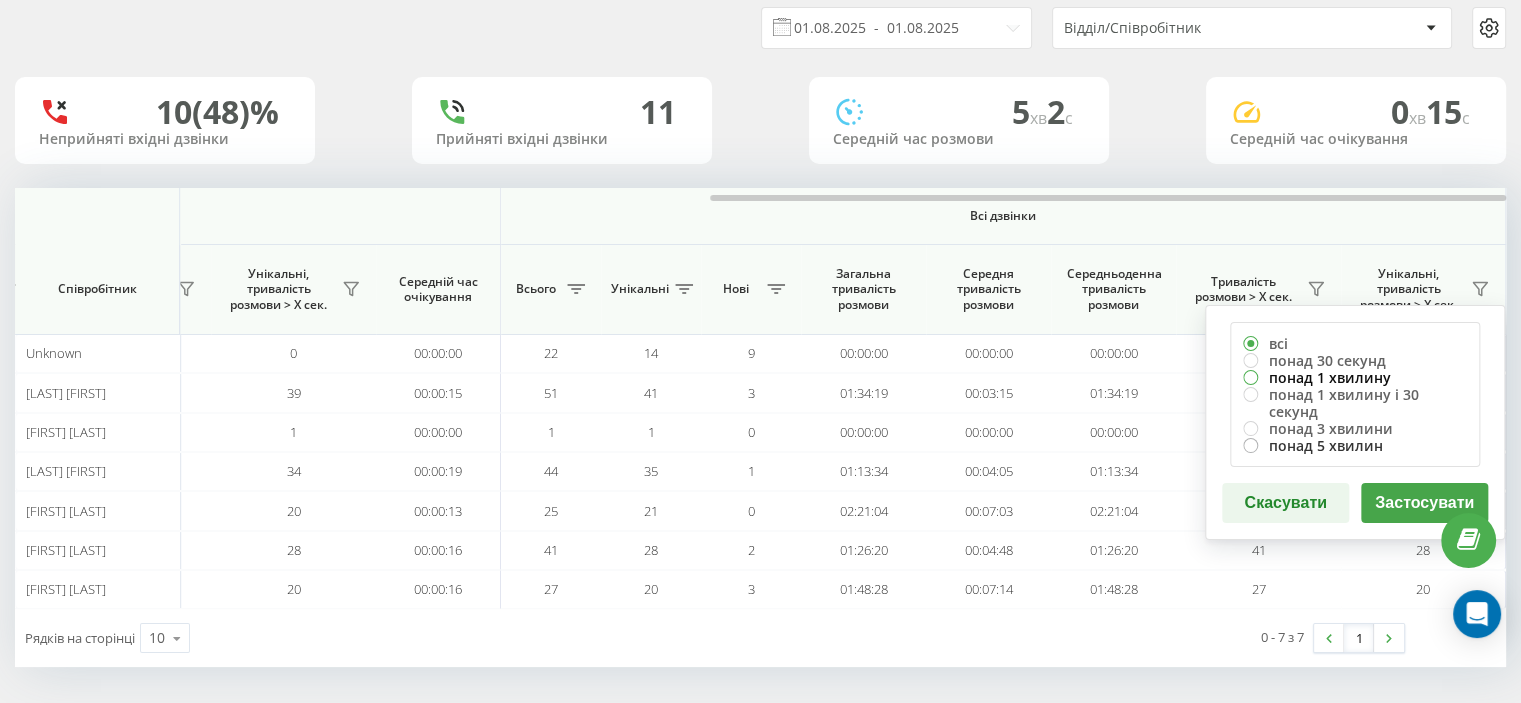 radio on "false" 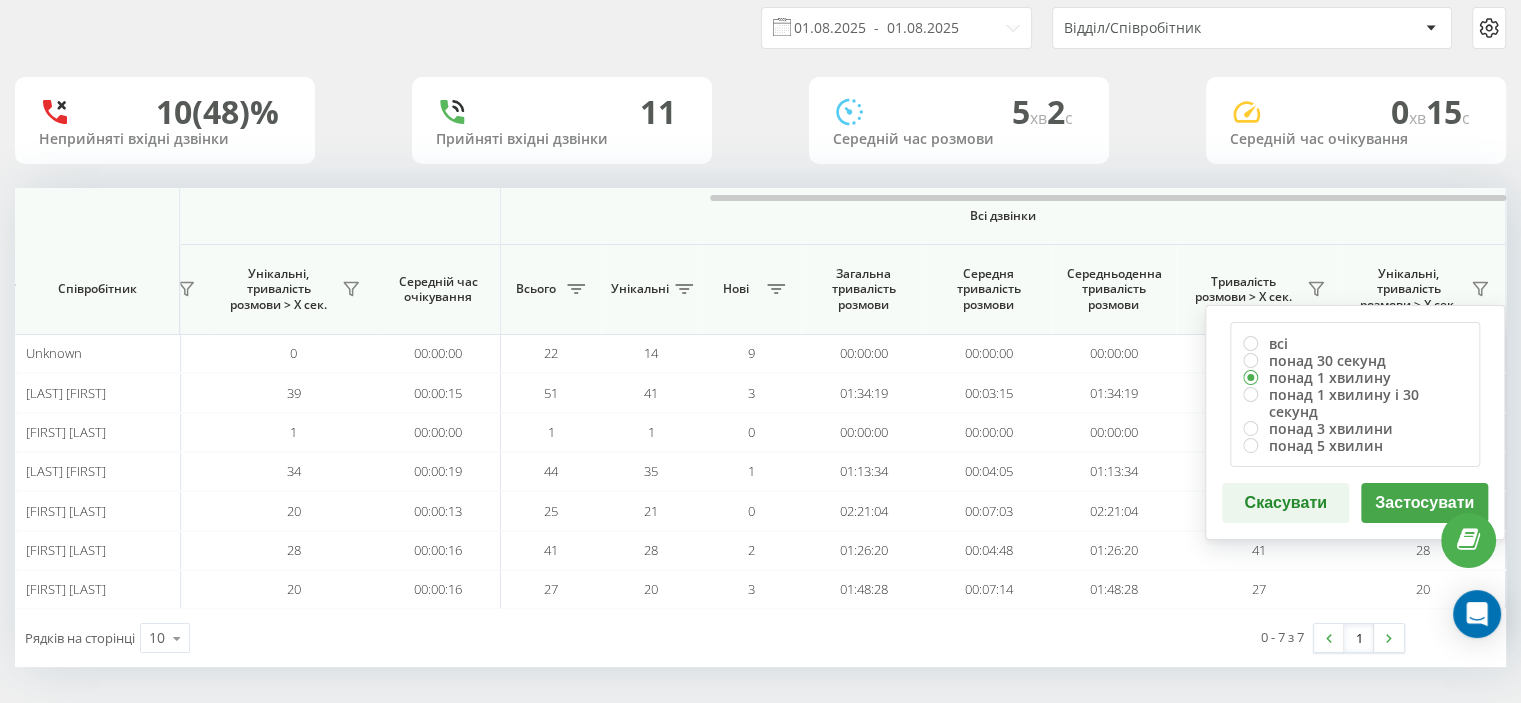click on "Застосувати" at bounding box center (1424, 503) 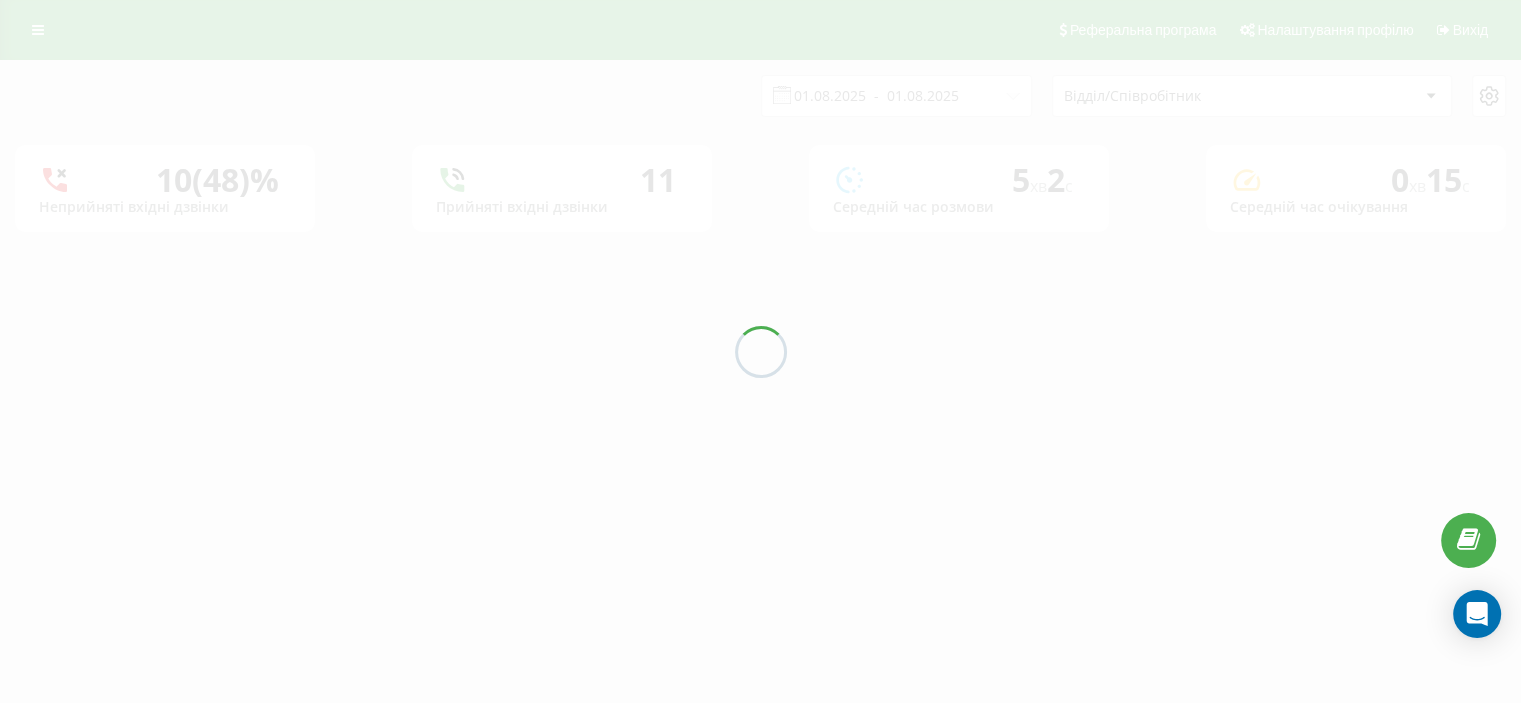 scroll, scrollTop: 0, scrollLeft: 0, axis: both 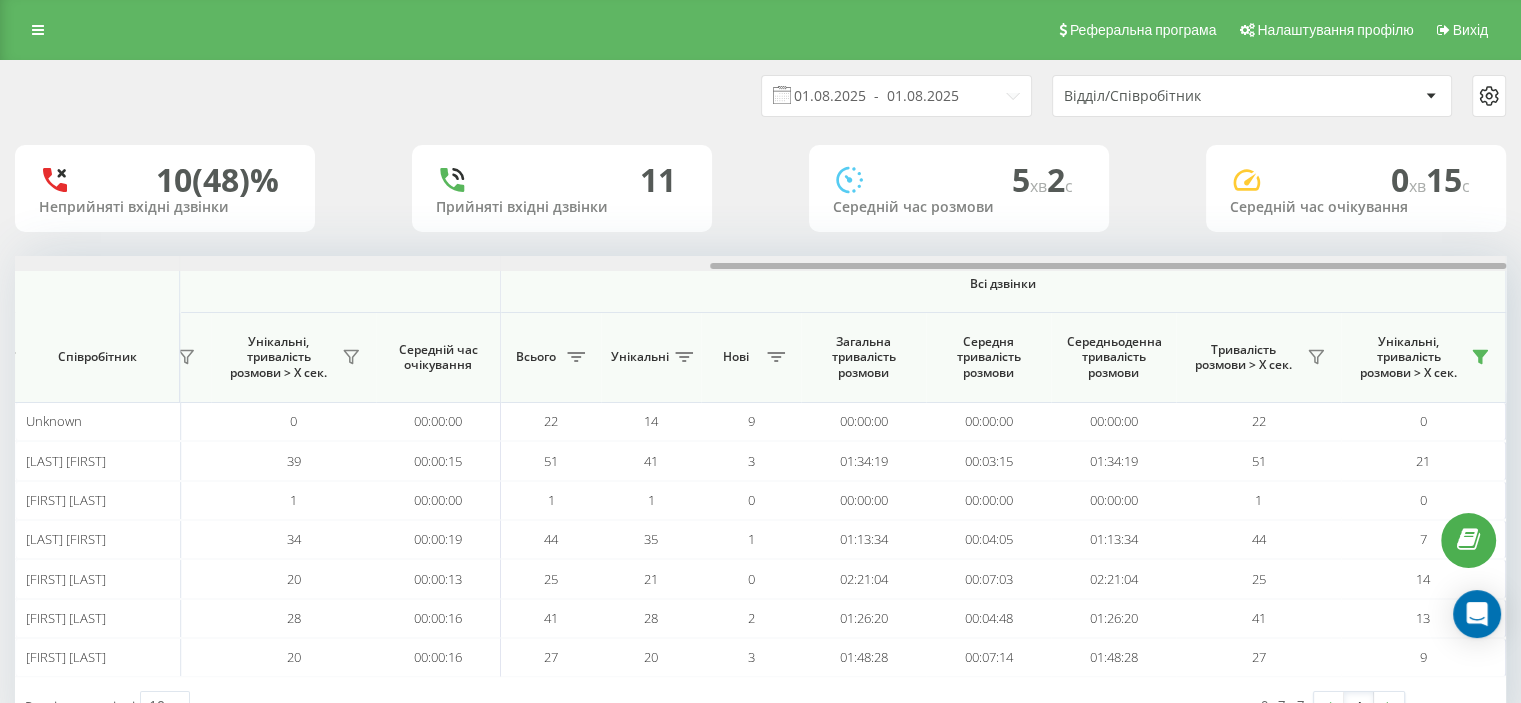 drag, startPoint x: 626, startPoint y: 261, endPoint x: 1292, endPoint y: 214, distance: 667.6564 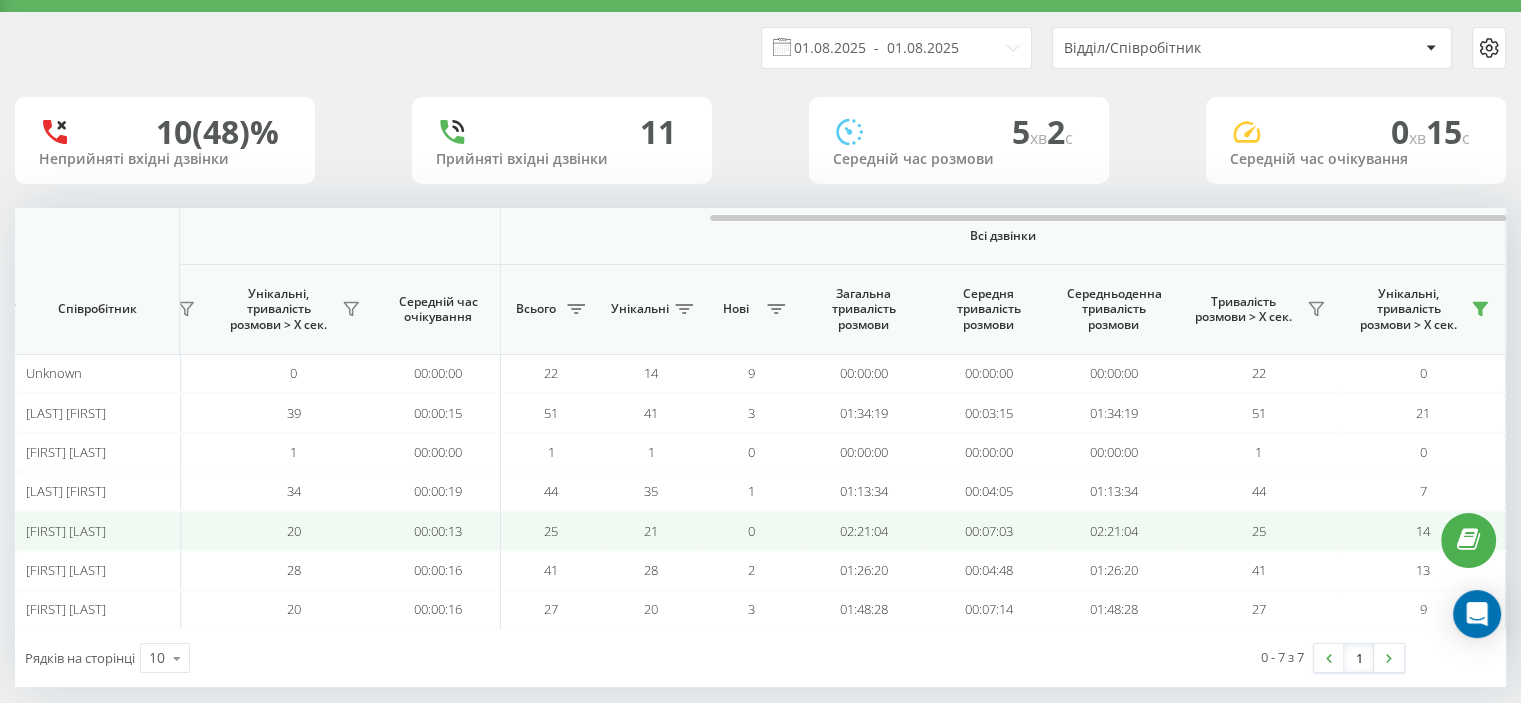 scroll, scrollTop: 68, scrollLeft: 0, axis: vertical 